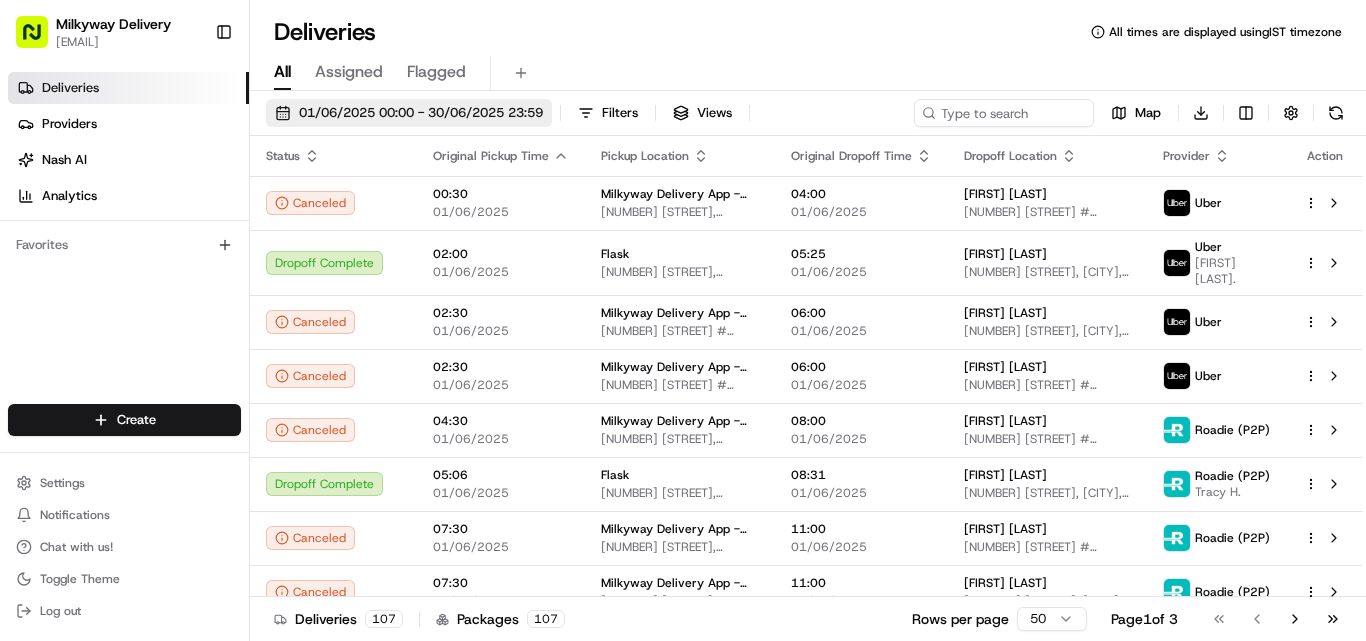 scroll, scrollTop: 0, scrollLeft: 0, axis: both 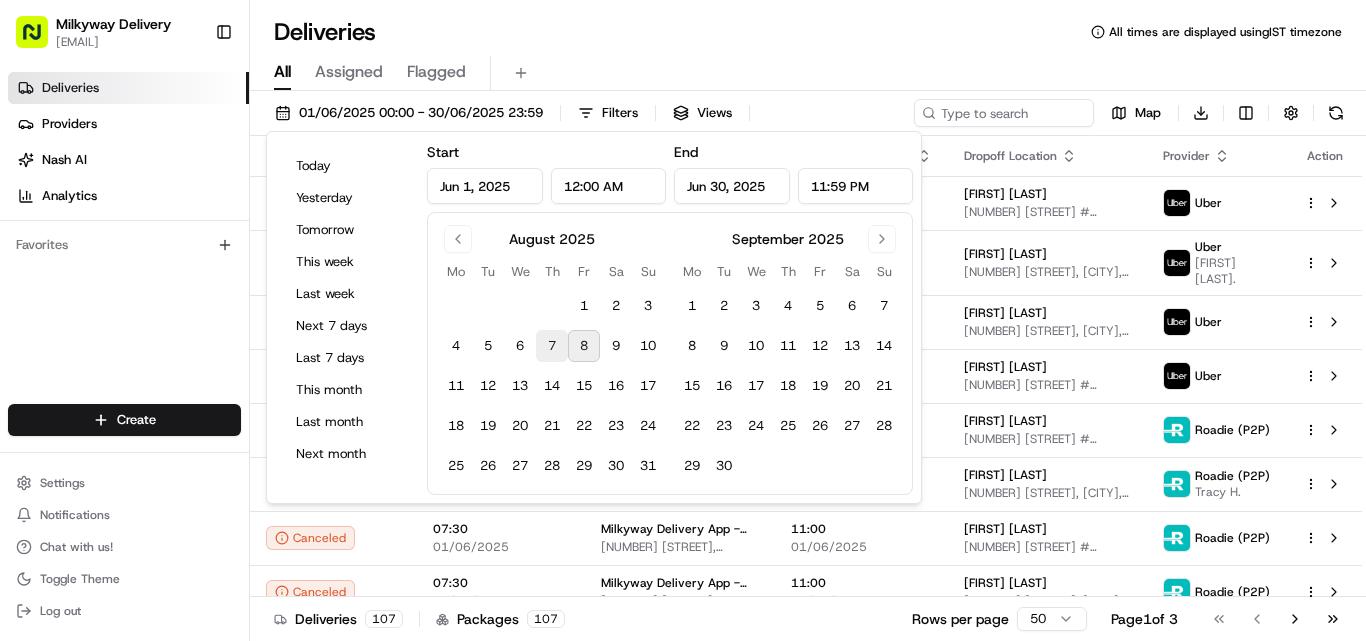 click on "7" at bounding box center [552, 346] 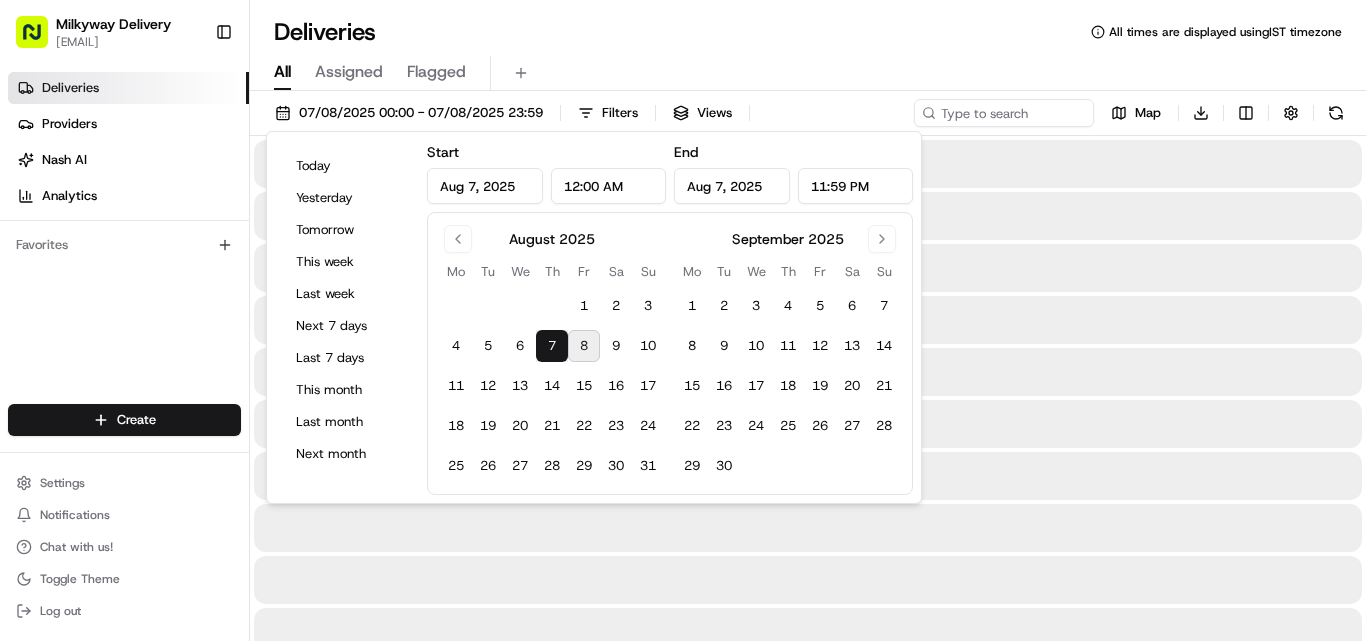 click on "8" at bounding box center (584, 346) 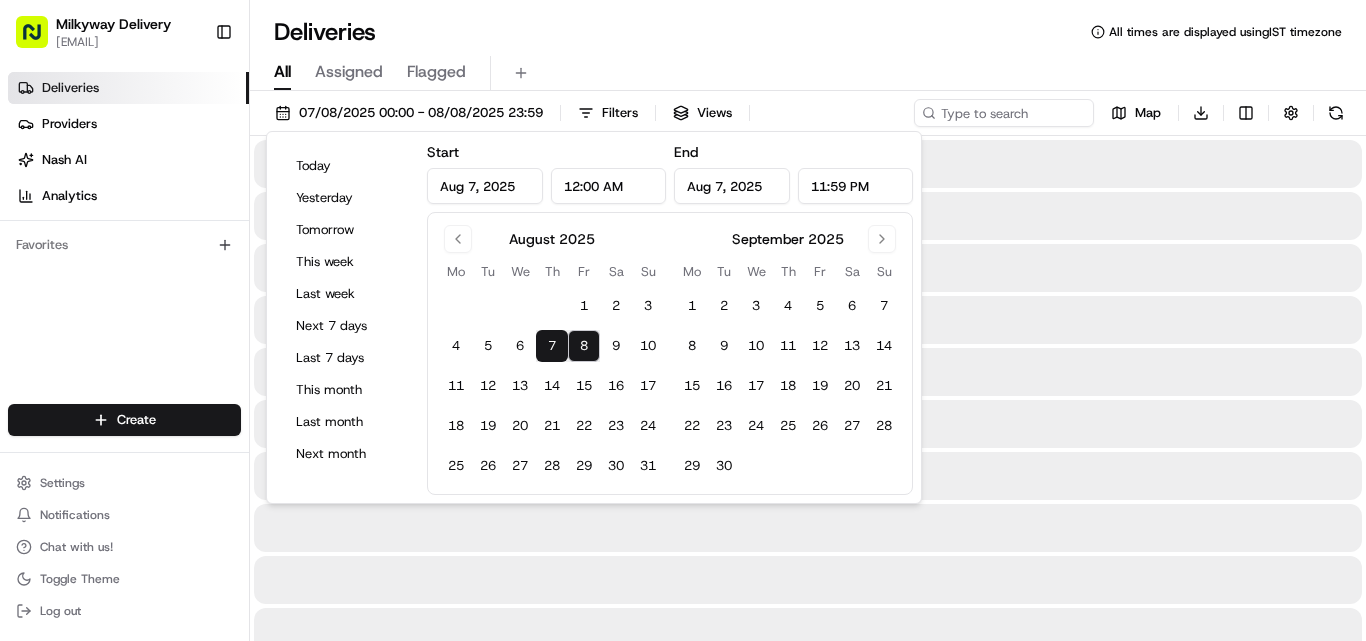 type on "Aug 8, 2025" 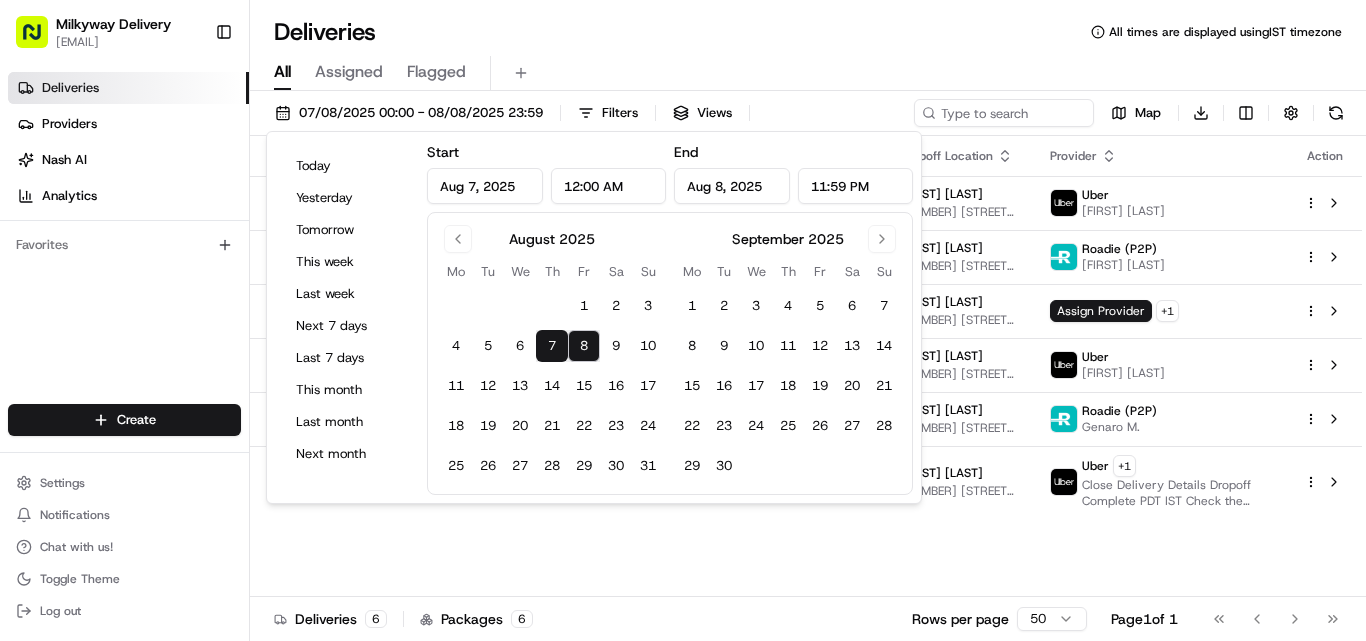 click on "All Assigned Flagged" at bounding box center (808, 73) 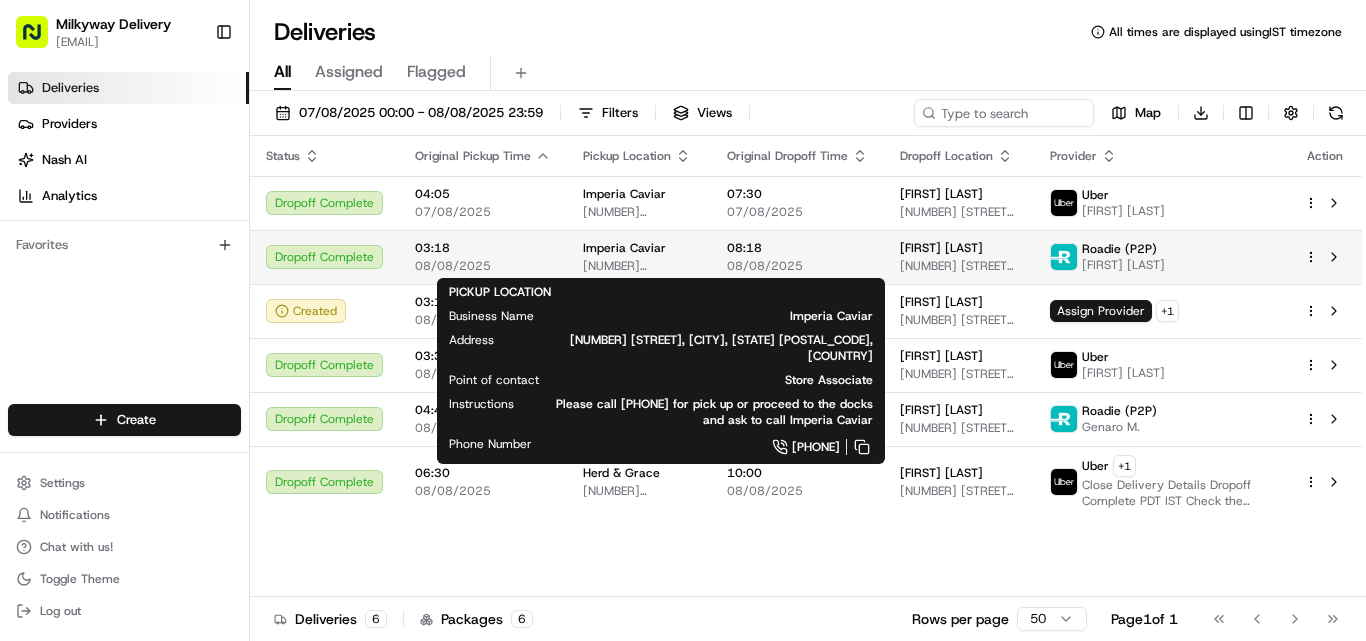 click on "Imperia Caviar" at bounding box center (624, 248) 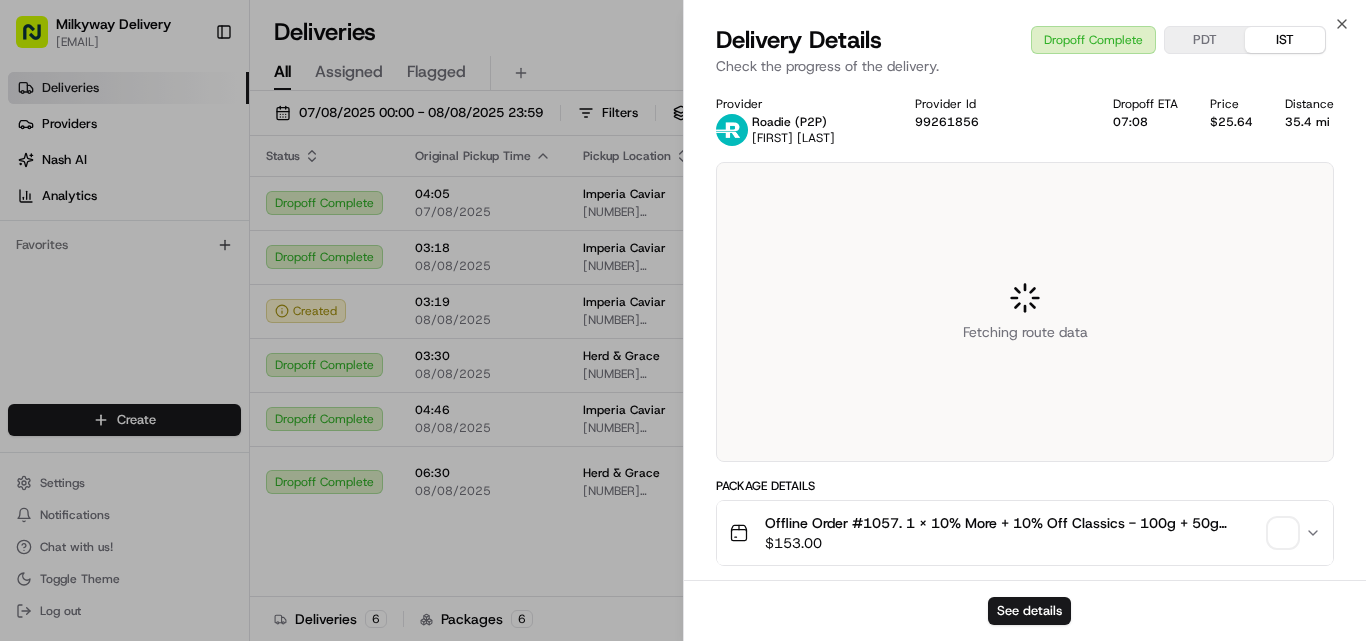 click on "Offline Order #1057. 1 x 10% More + 10% Off Classics - 100g + 50g (3.5oz + 1.7oz) Kaluga Hybrid Reserve($153.00) $ 153.00" at bounding box center (1025, 533) 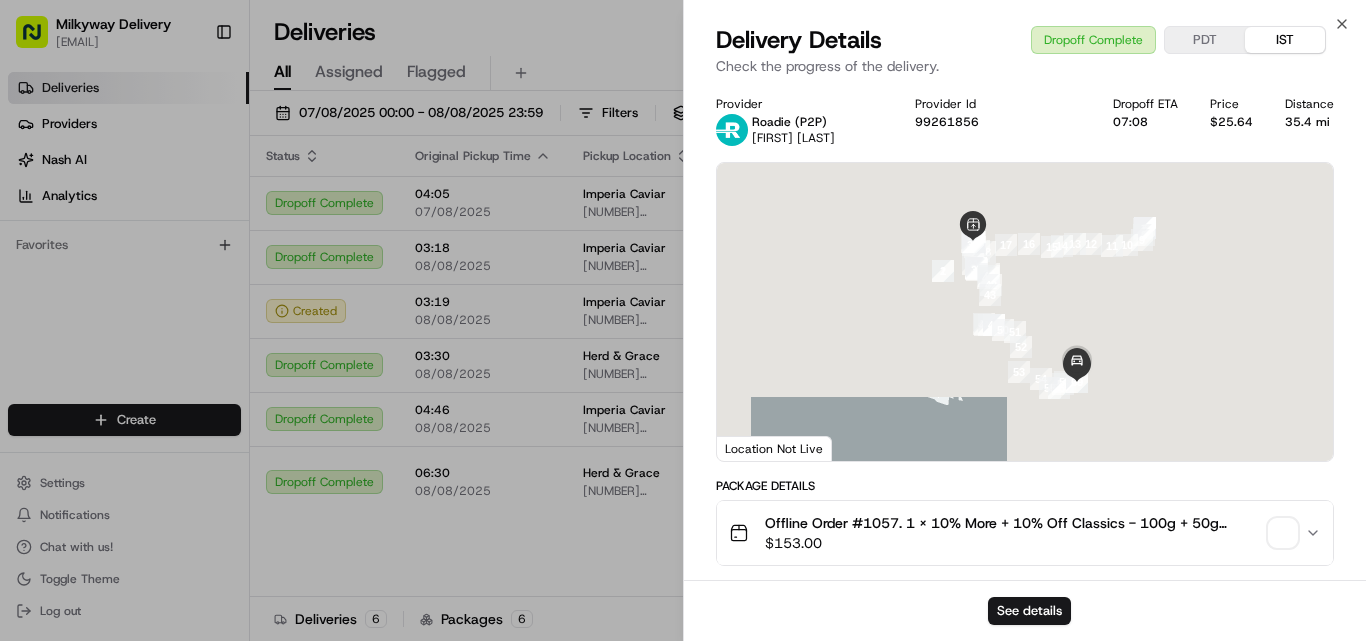 click on "Offline Order #1057. 1 x 10% More + 10% Off Classics - 100g + 50g (3.5oz + 1.7oz) Kaluga Hybrid Reserve($153.00)" at bounding box center (1013, 523) 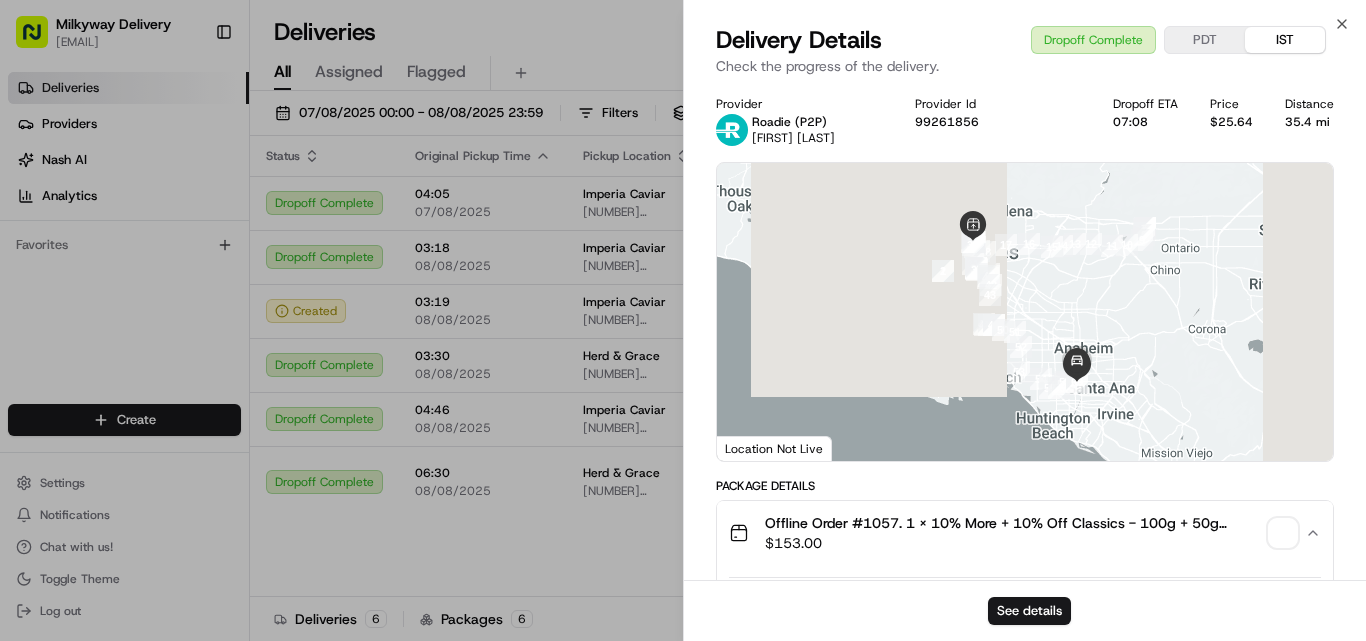 click on "Offline Order #1057. 1 x 10% More + 10% Off Classics - 100g + 50g (3.5oz + 1.7oz) Kaluga Hybrid Reserve($153.00)" at bounding box center (1013, 523) 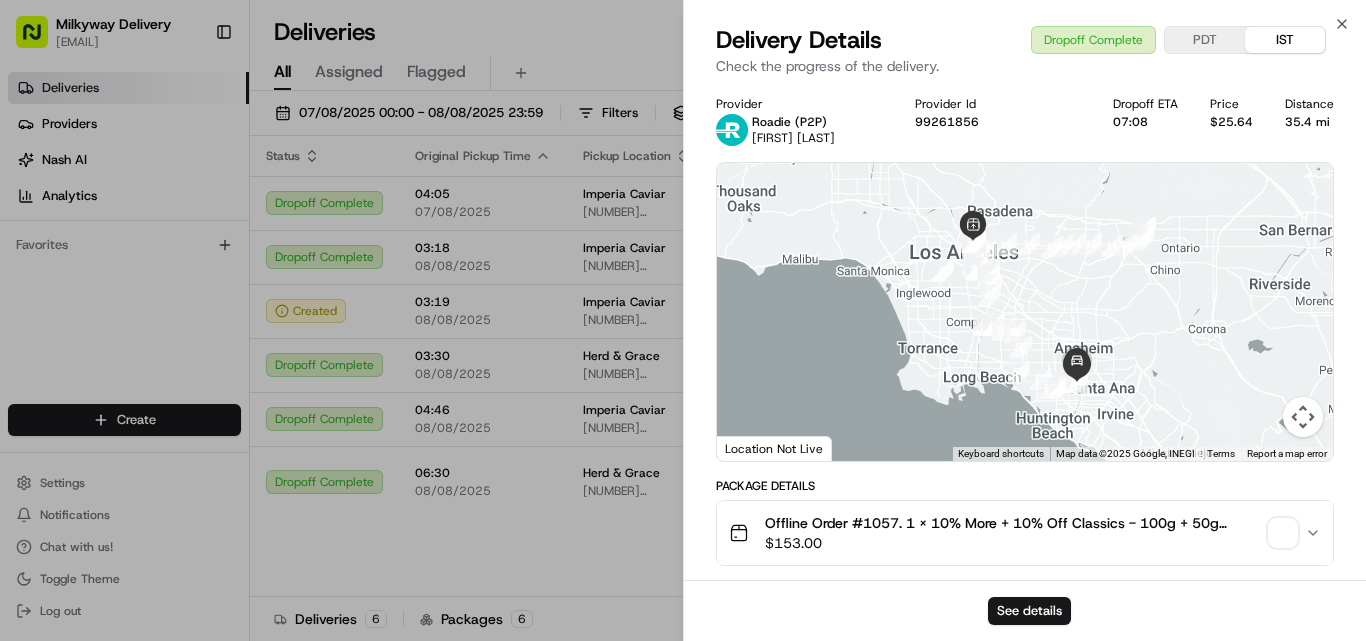 click on "Offline Order #1057. 1 x 10% More + 10% Off Classics - 100g + 50g (3.5oz + 1.7oz) Kaluga Hybrid Reserve($153.00)" at bounding box center [1013, 523] 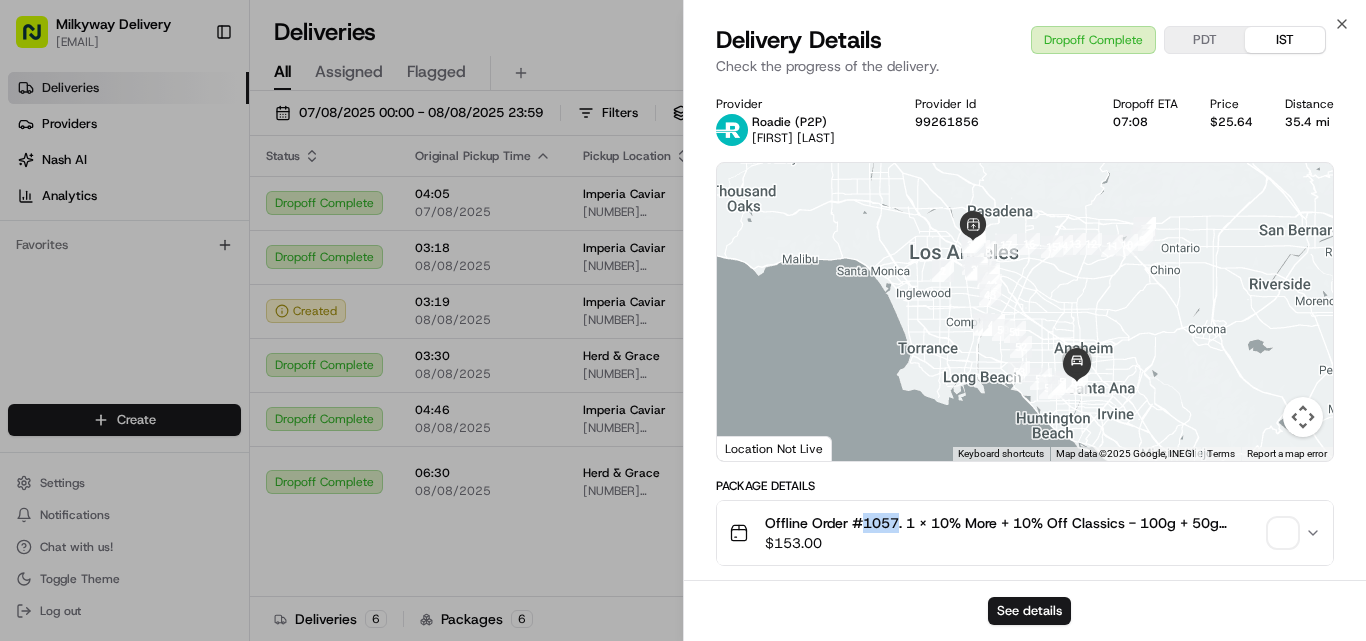 click on "Offline Order #1057. 1 x 10% More + 10% Off Classics - 100g + 50g (3.5oz + 1.7oz) Kaluga Hybrid Reserve($153.00)" at bounding box center [1013, 523] 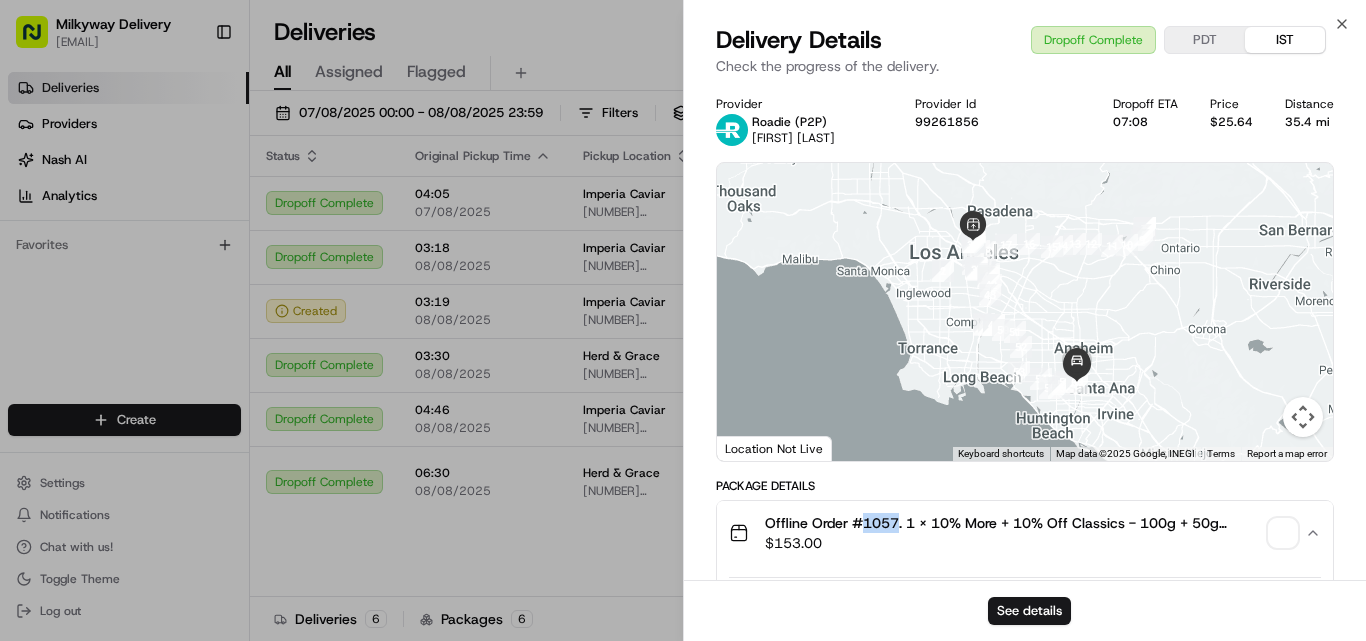type 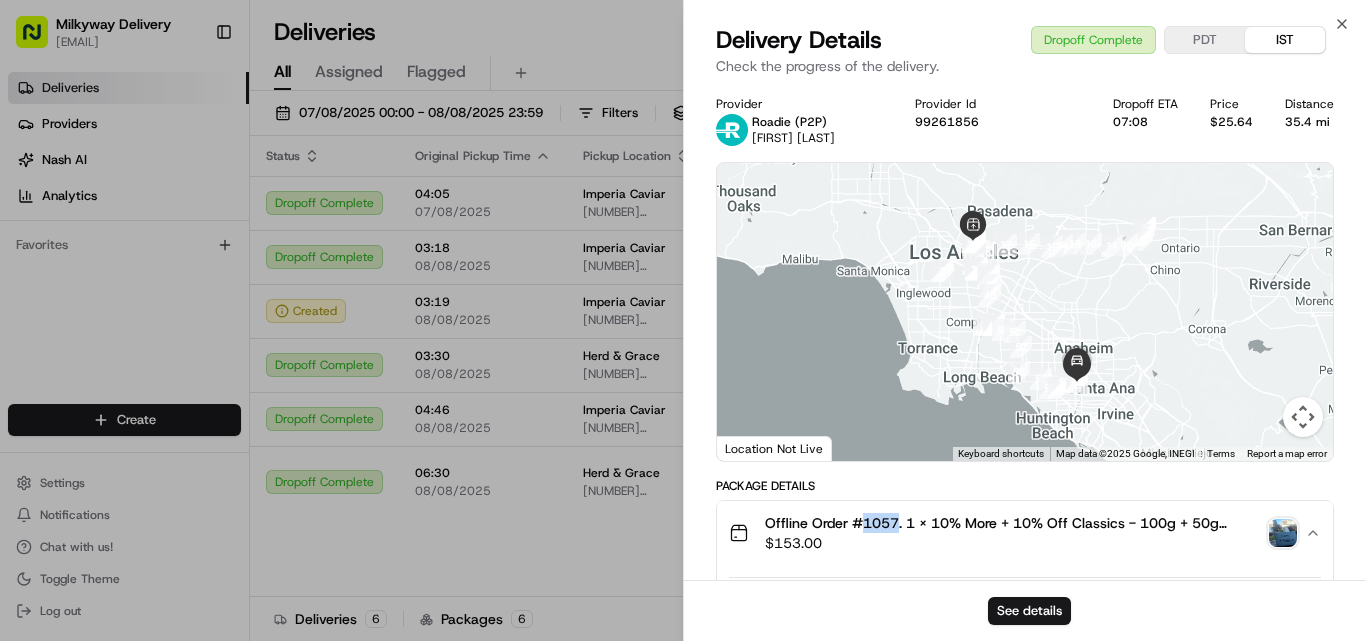 scroll, scrollTop: 500, scrollLeft: 0, axis: vertical 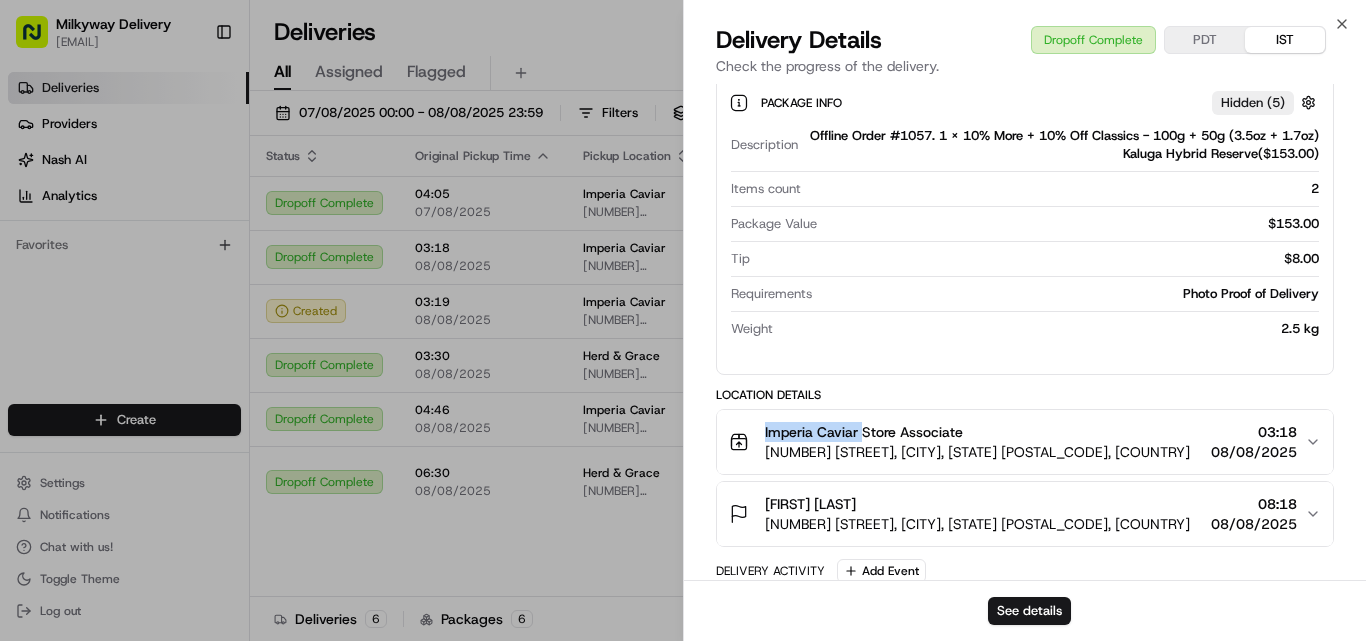 drag, startPoint x: 860, startPoint y: 433, endPoint x: 751, endPoint y: 421, distance: 109.65856 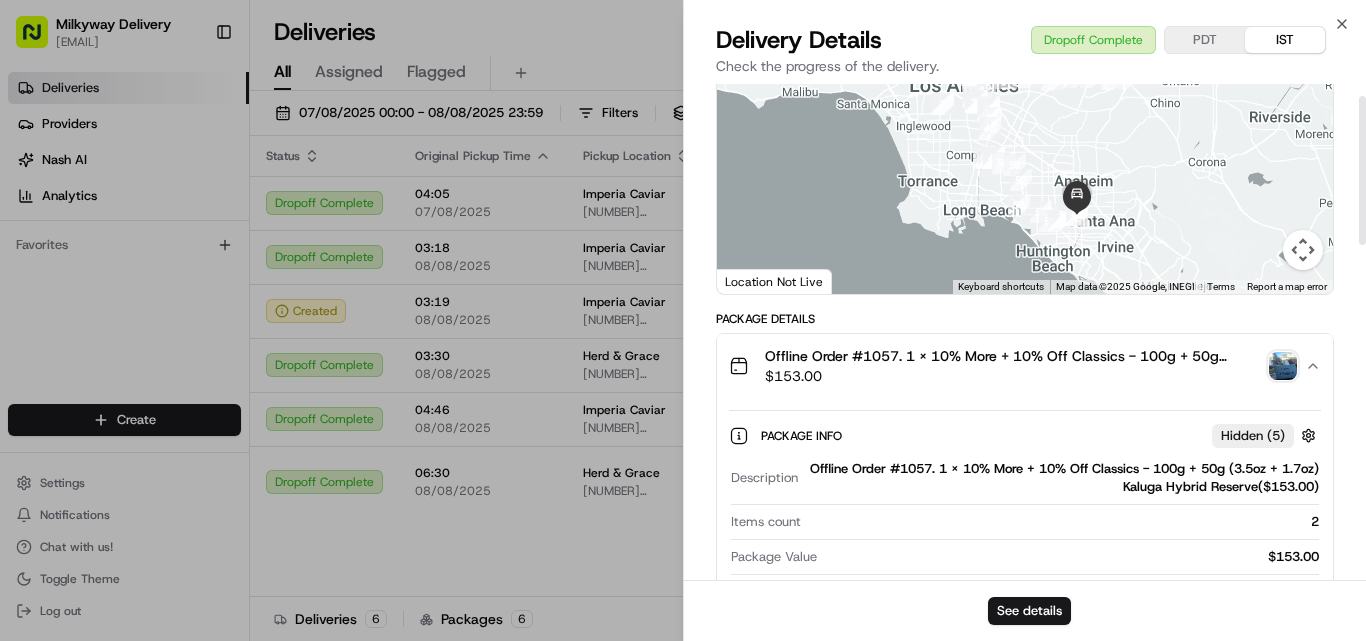 scroll, scrollTop: 0, scrollLeft: 0, axis: both 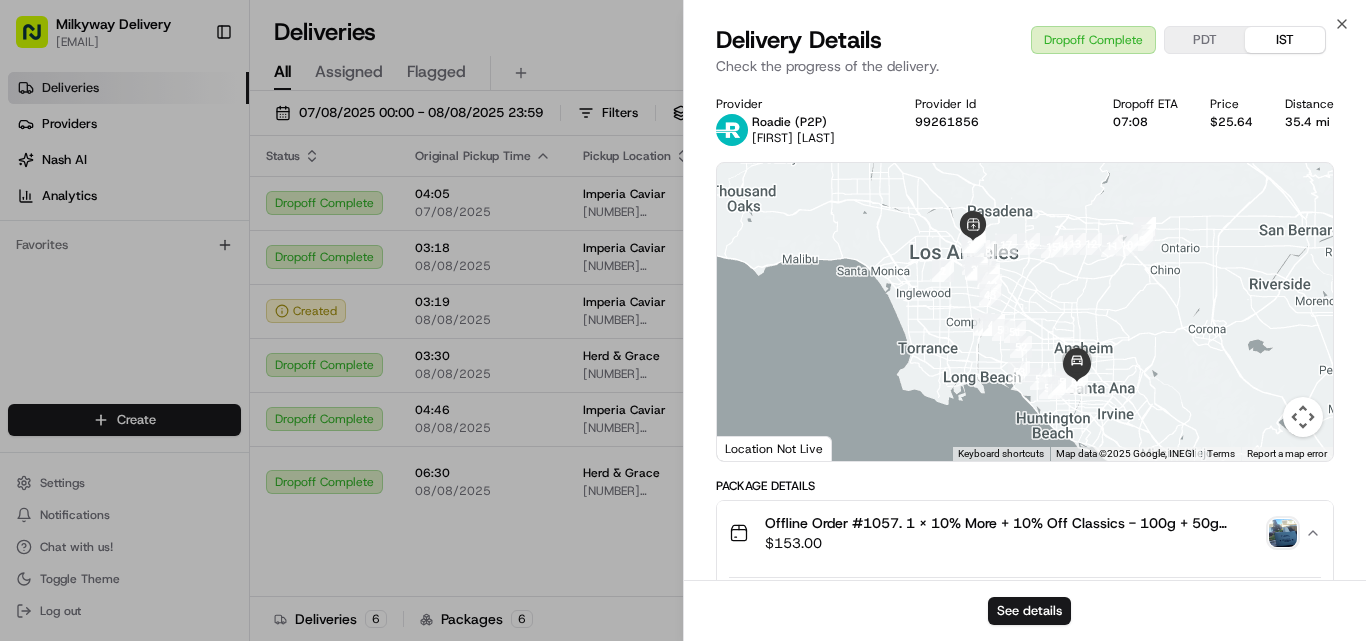 click on "35.4 mi" at bounding box center (1309, 122) 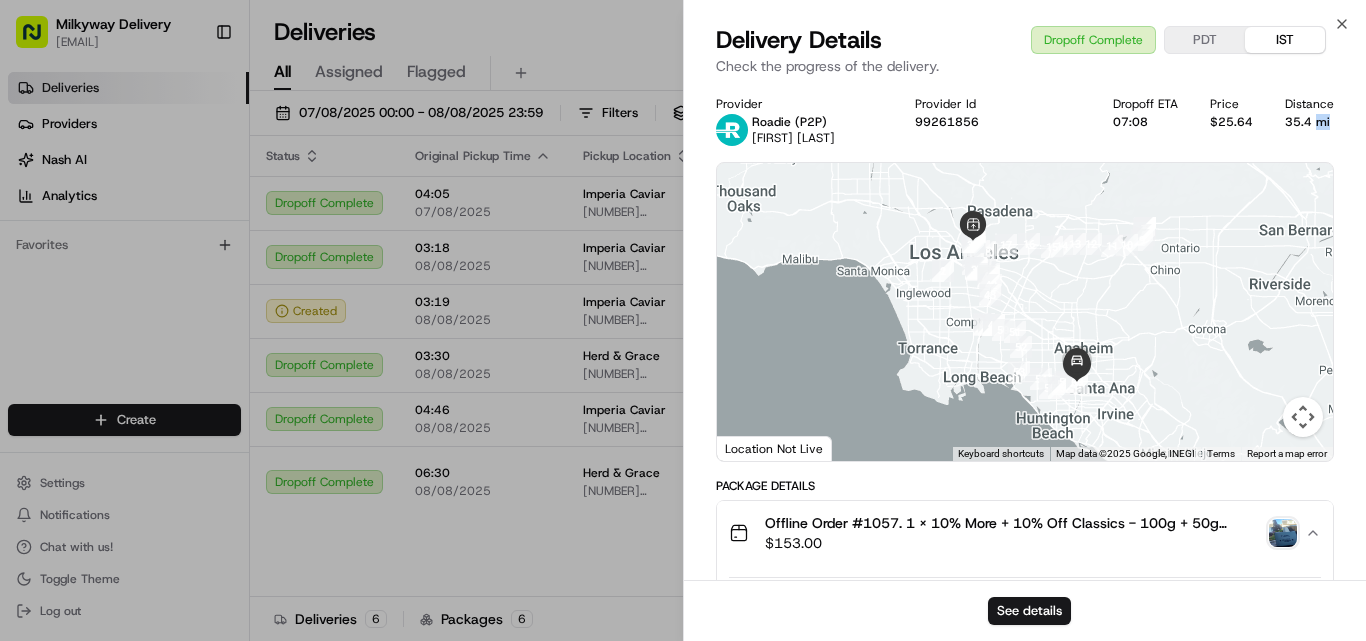 click on "35.4 mi" at bounding box center [1309, 122] 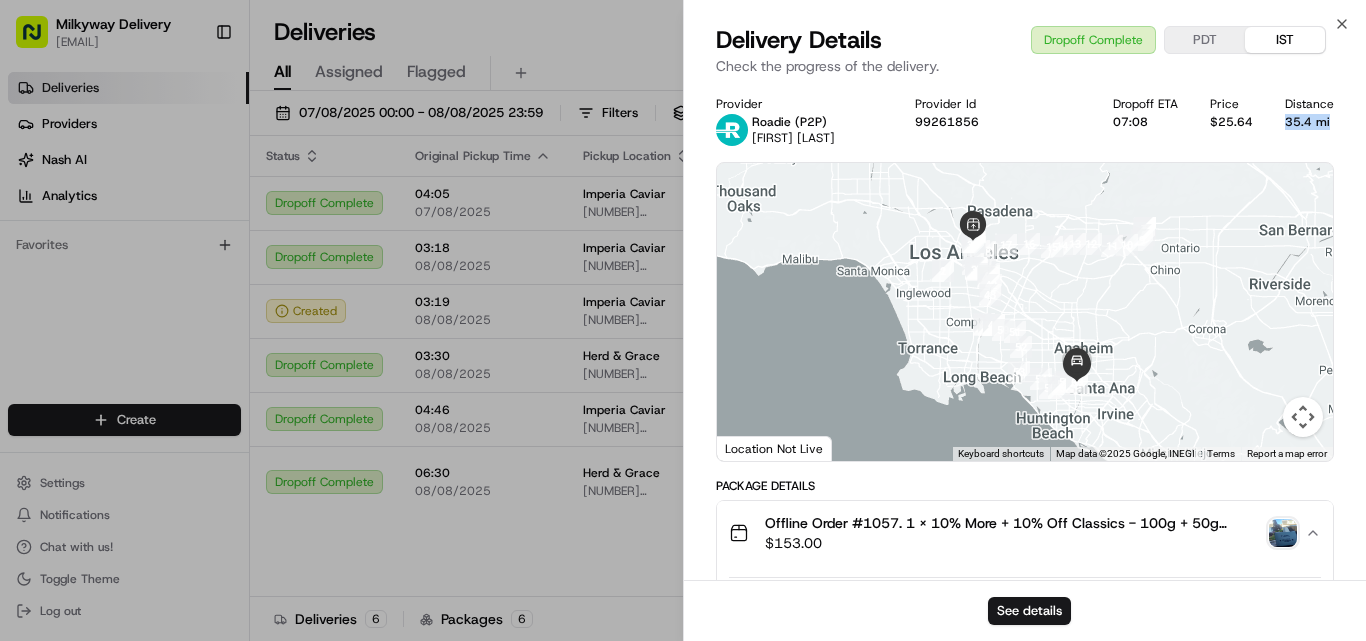 click on "35.4 mi" at bounding box center (1309, 122) 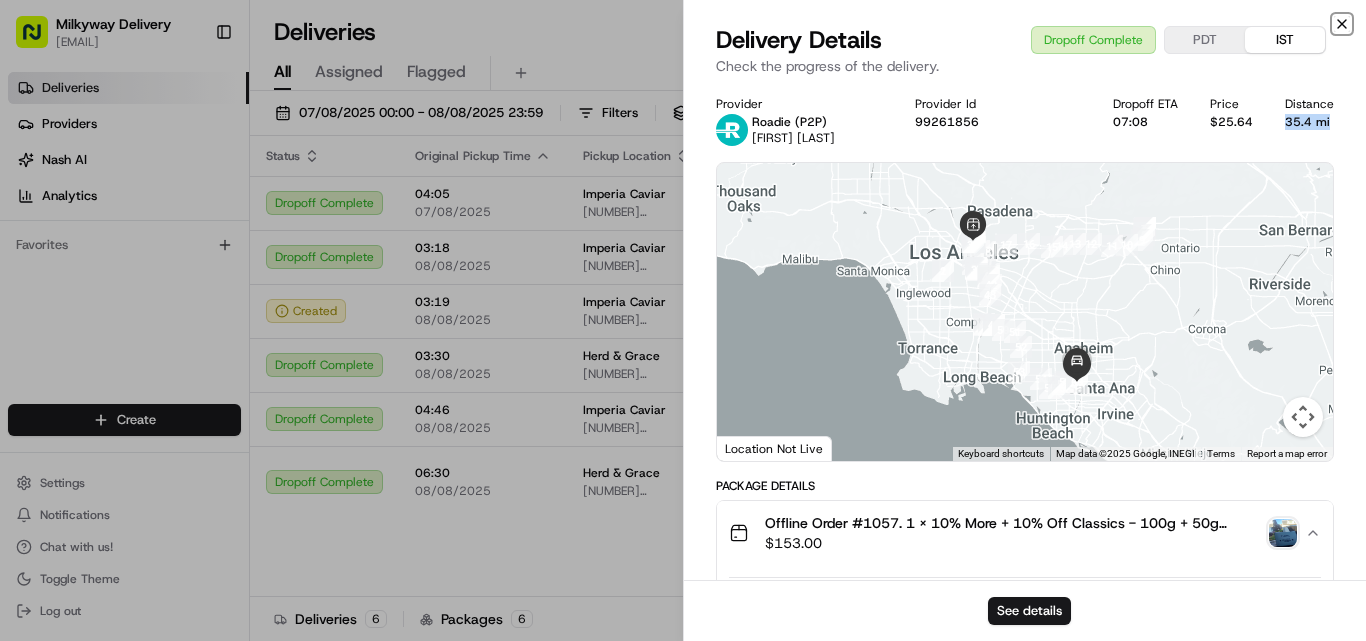 click 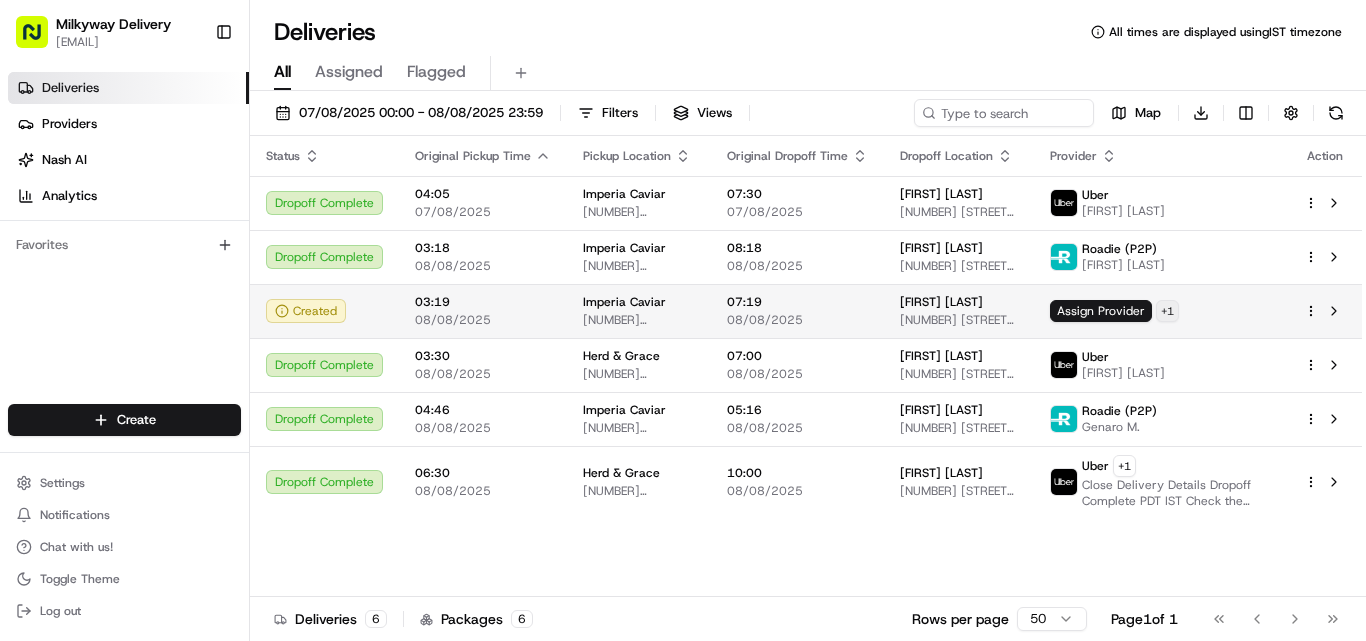 click on "Milkyway Delivery [EMAIL] Toggle Sidebar Deliveries Providers Nash AI Analytics Favorites Main Menu Members & Organization Organization Users Roles Preferences Customization Tracking Orchestration Automations Dispatch Strategy Locations Pickup Locations Dropoff Locations Billing Billing Refund Requests Integrations Notification Triggers Webhooks API Keys Request Logs Create Settings Notifications Chat with us! Toggle Theme Log out Deliveries All times are displayed using  IST   timezone All Assigned Flagged 07/08/2025 00:00 - 08/08/2025 23:59 Filters Views Map Download Status Original Pickup Time Pickup Location Original Dropoff Time Dropoff Location Provider Action Dropoff Complete 04:05 07/08/2025 Imperia Caviar 2522 Humboldt St, [CITY], [STATE] [POSTAL CODE], USA 07:30 07/08/2025 Gale Kohl 1425 El Mirador Dr, [CITY], [STATE] [POSTAL CODE], USA Uber DAISY G. Dropoff Complete 03:18 08/08/2025 Imperia Caviar 2522 Humboldt St, [CITY], [STATE] [POSTAL CODE], USA 08:18 08/08/2025 Nikki Nguyen Roadie (P2P) 03:19" at bounding box center (683, 320) 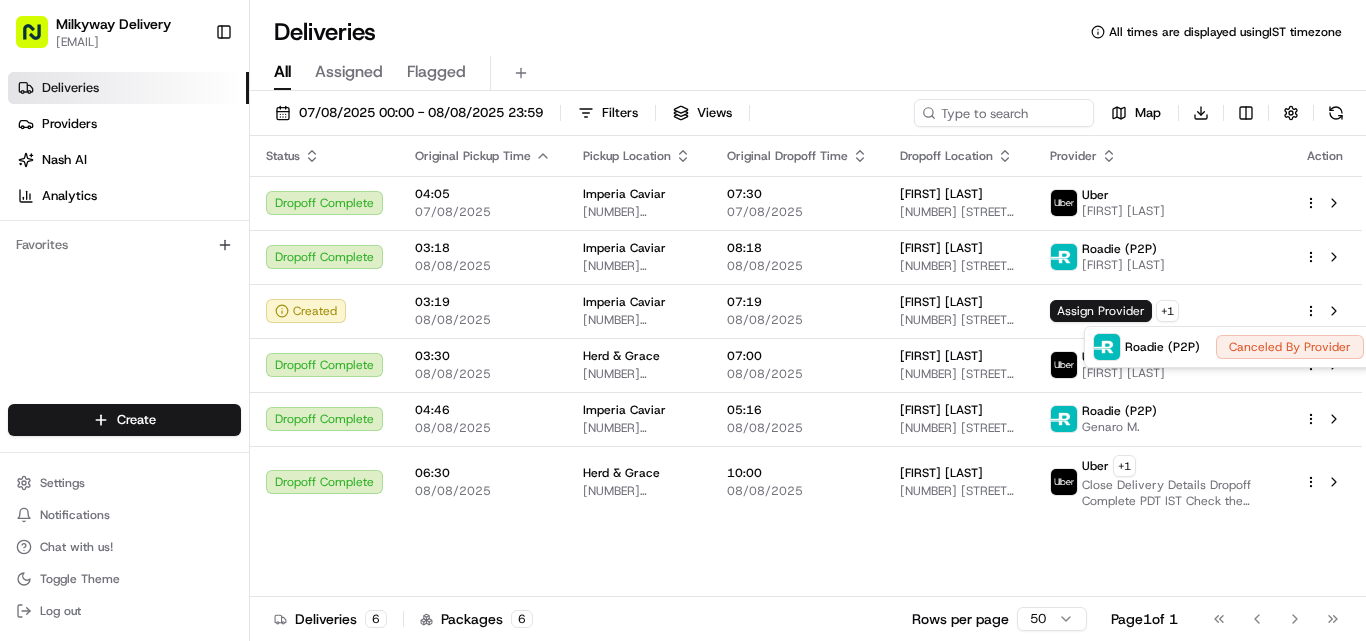click on "Milkyway Delivery [EMAIL] Toggle Sidebar Deliveries Providers Nash AI Analytics Favorites Main Menu Members & Organization Organization Users Roles Preferences Customization Tracking Orchestration Automations Dispatch Strategy Locations Pickup Locations Dropoff Locations Billing Billing Refund Requests Integrations Notification Triggers Webhooks API Keys Request Logs Create Settings Notifications Chat with us! Toggle Theme Log out Deliveries All times are displayed using  IST   timezone All Assigned Flagged 07/08/2025 00:00 - 08/08/2025 23:59 Filters Views Map Download Status Original Pickup Time Pickup Location Original Dropoff Time Dropoff Location Provider Action Dropoff Complete 04:05 07/08/2025 Imperia Caviar 2522 Humboldt St, [CITY], [STATE] [POSTAL CODE], USA 07:30 07/08/2025 Gale Kohl 1425 El Mirador Dr, [CITY], [STATE] [POSTAL CODE], USA Uber DAISY G. Dropoff Complete 03:18 08/08/2025 Imperia Caviar 2522 Humboldt St, [CITY], [STATE] [POSTAL CODE], USA 08:18 08/08/2025 Nikki Nguyen Roadie (P2P) 03:19" at bounding box center [683, 320] 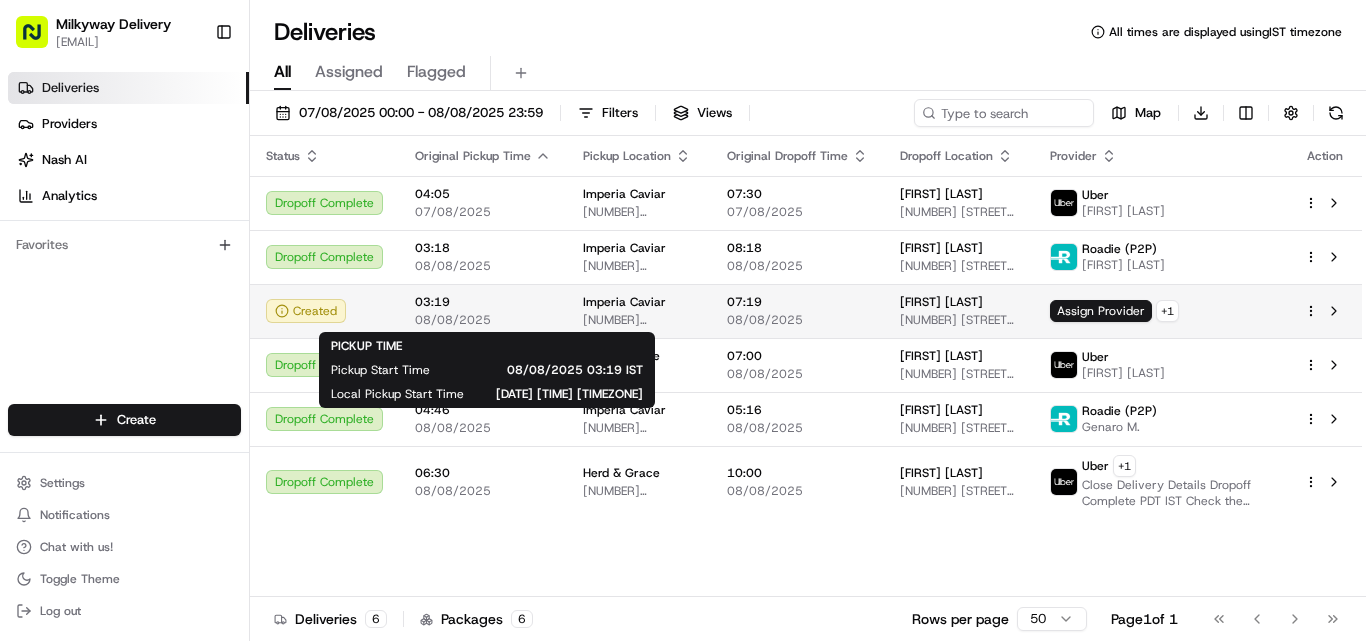 click on "03:19" at bounding box center [483, 302] 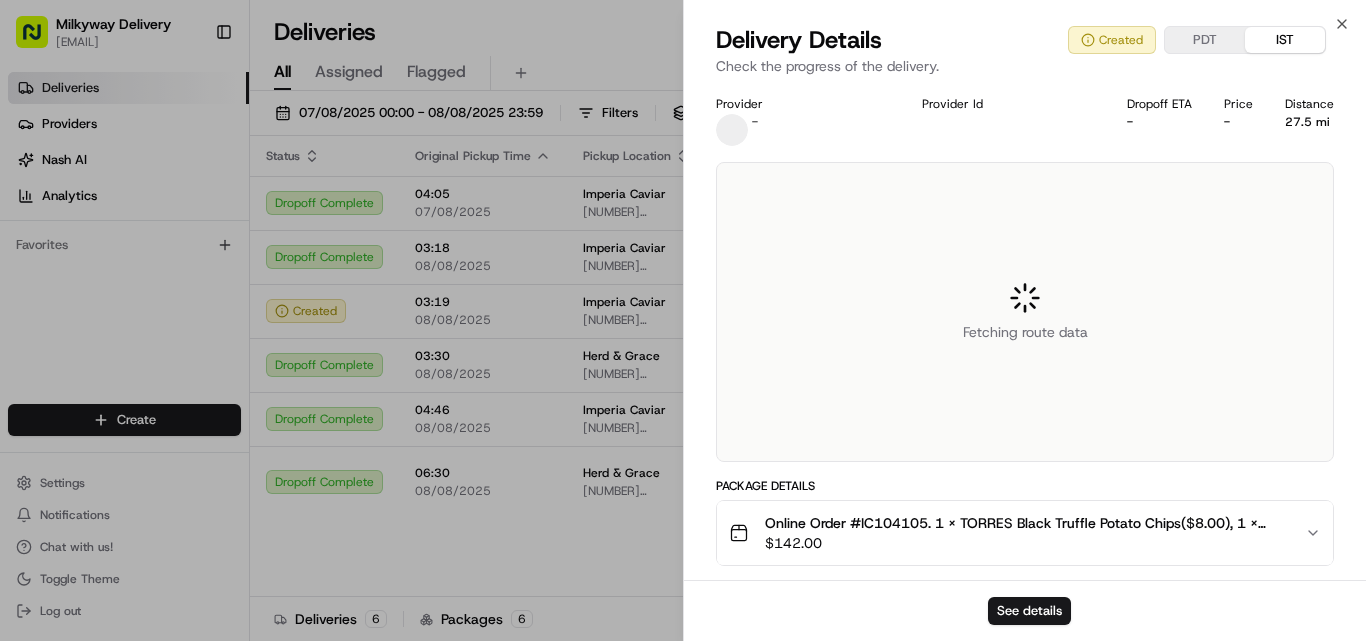 click on "Online Order #IC104105. 1 x TORRES Black Truffle Potato Chips($8.00), 1 x French Mini Blinis, 16pc($12.00), 1 x Crème Fraîche 8oz($12.00), 1 x Smoked Trout Roe & Royal Ossetra Caviar - 2x50g (2x1.7oz)($110.00)" at bounding box center (1027, 523) 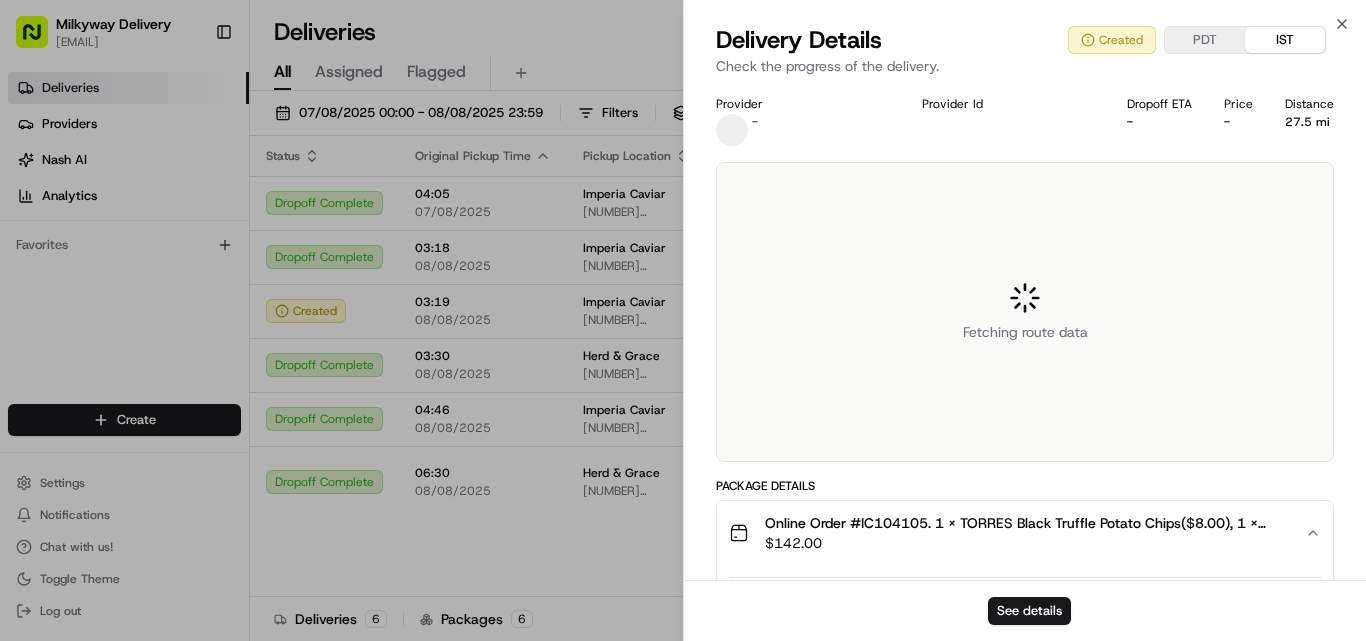 click on "Online Order #IC104105. 1 x TORRES Black Truffle Potato Chips($8.00), 1 x French Mini Blinis, 16pc($12.00), 1 x Crème Fraîche 8oz($12.00), 1 x Smoked Trout Roe & Royal Ossetra Caviar - 2x50g (2x1.7oz)($110.00)" at bounding box center [1027, 523] 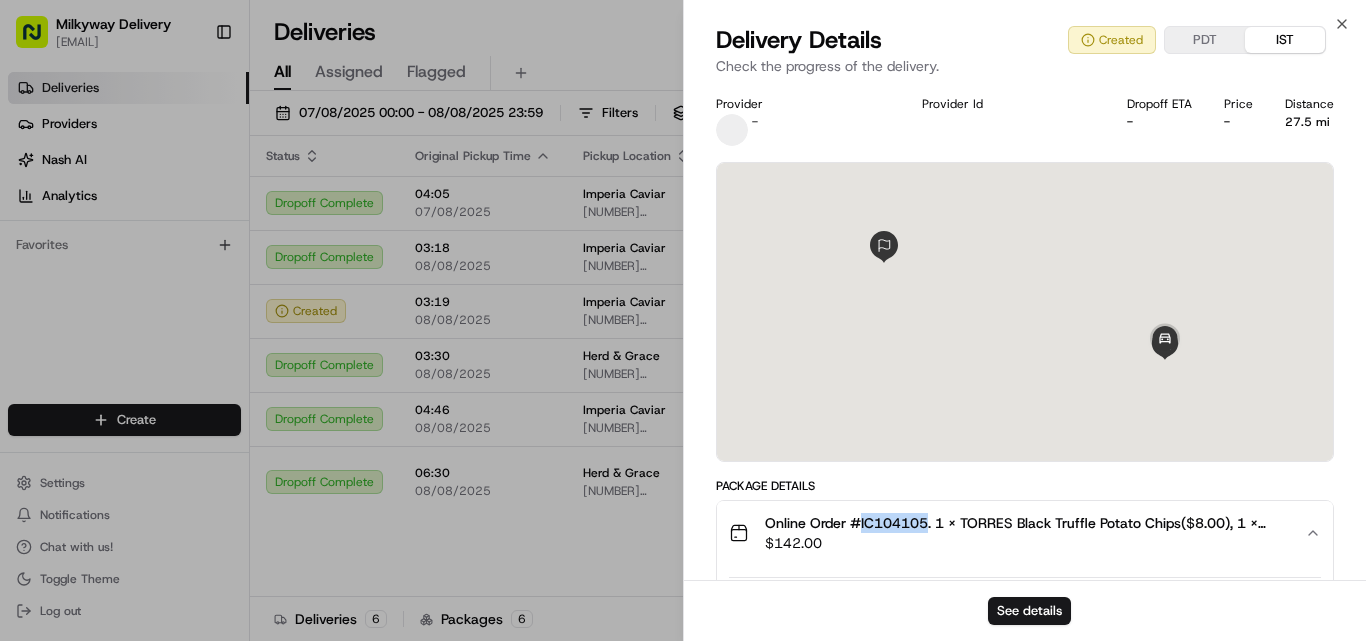 type 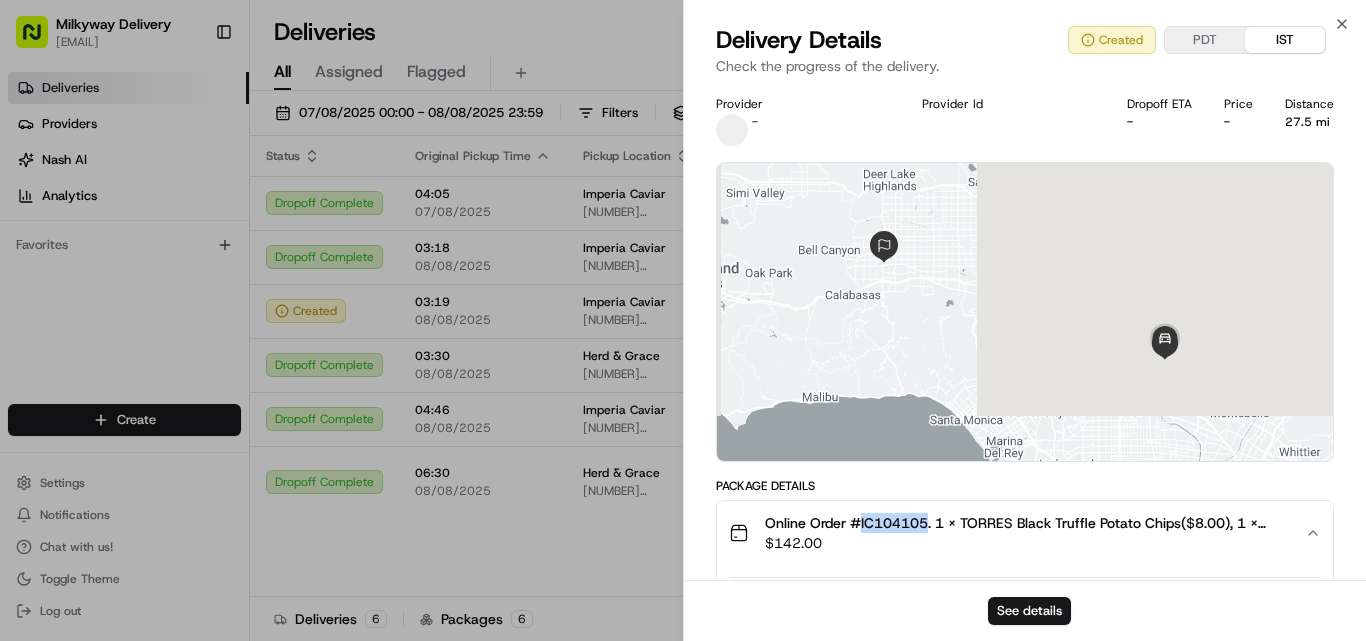 copy on "IC104105" 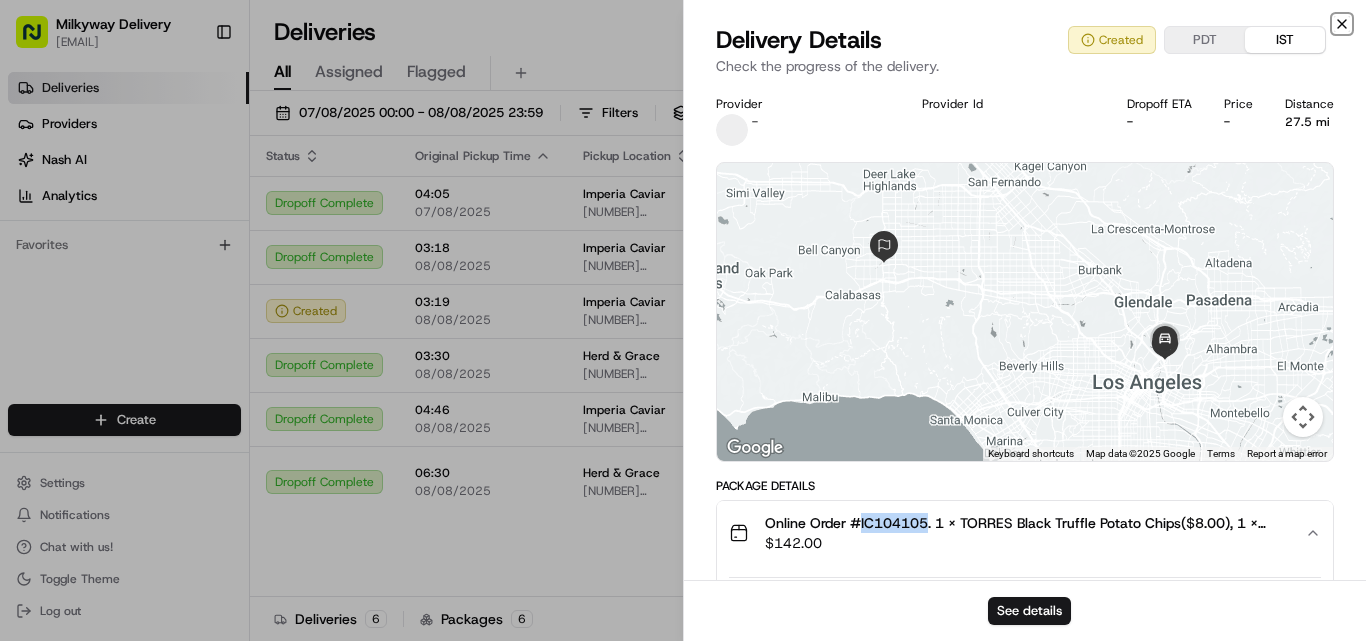 click 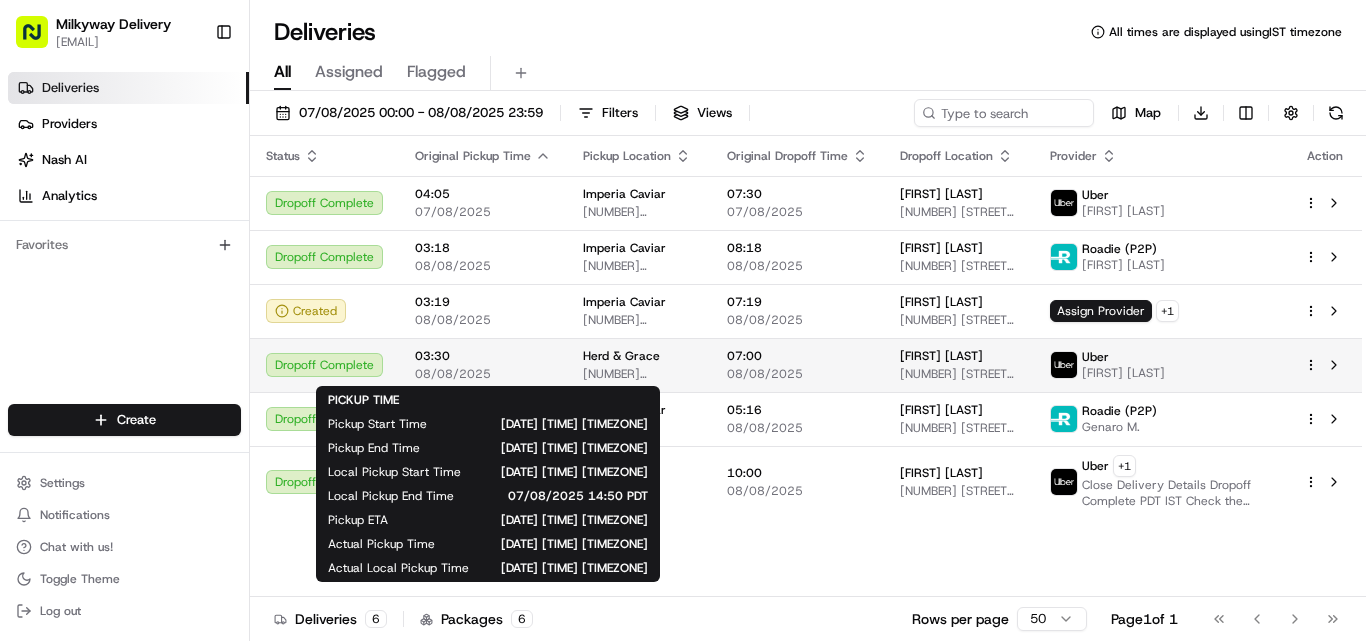click on "03:30" at bounding box center (483, 356) 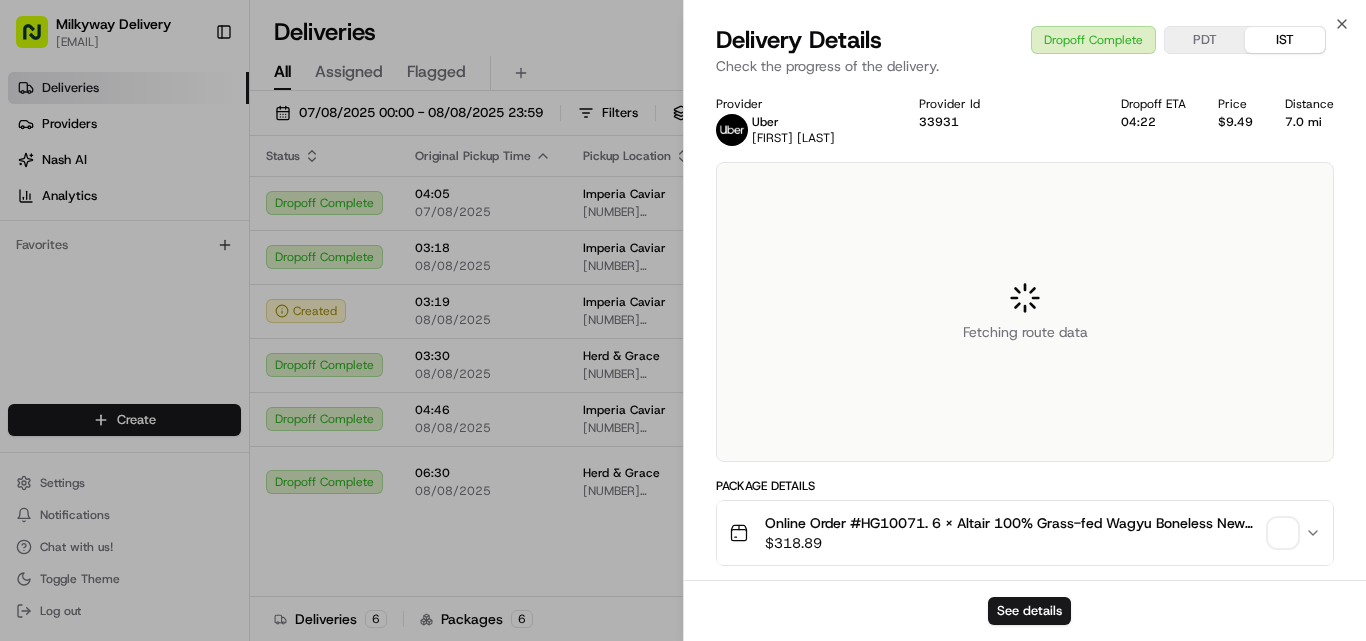 click on "Online Order #HG10071. 6 x Altair 100% Grass-fed Wagyu Boneless New York Strip | 12oz($209.94), 3 x Cape Grim 100% Grass-Fed New York | 10 oz($50.97), 2 x Cape Grim 100% Grass-Fed Bone-In Korean Short Ribs | avg 16-20oz($57.98)" at bounding box center [1013, 523] 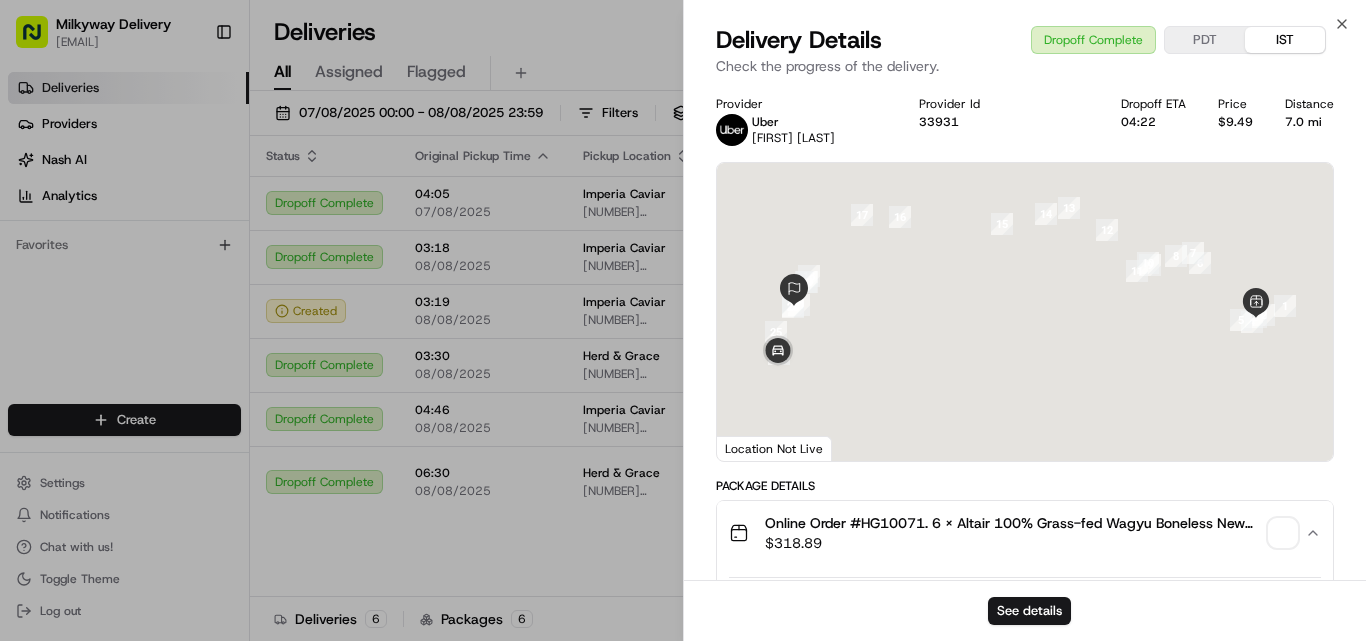 click on "Online Order #HG10071. 6 x Altair 100% Grass-fed Wagyu Boneless New York Strip | 12oz($209.94), 3 x Cape Grim 100% Grass-Fed New York | 10 oz($50.97), 2 x Cape Grim 100% Grass-Fed Bone-In Korean Short Ribs | avg 16-20oz($57.98)" at bounding box center [1013, 523] 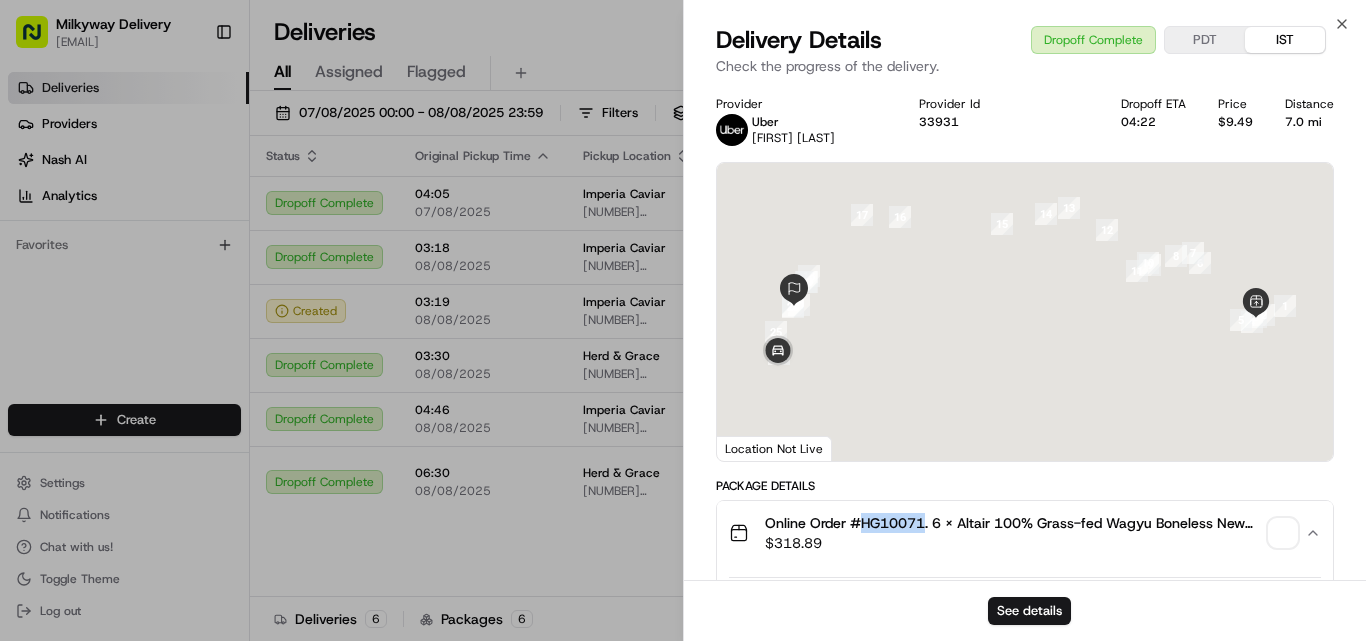type 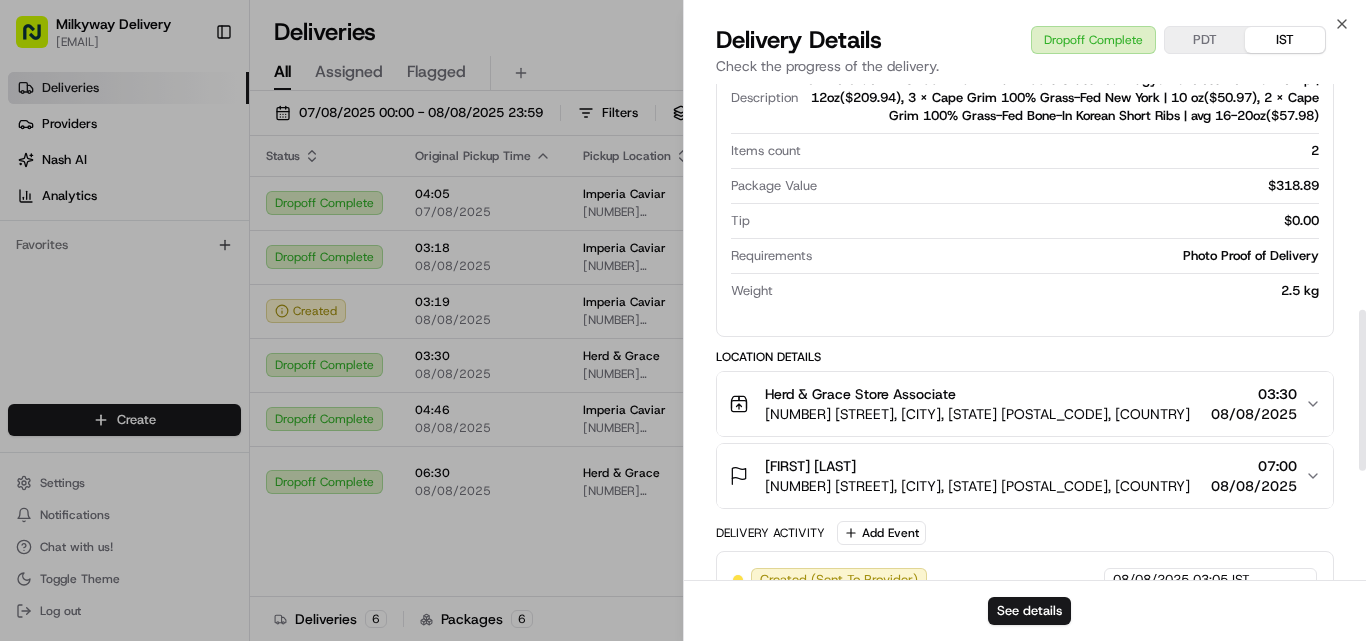 scroll, scrollTop: 700, scrollLeft: 0, axis: vertical 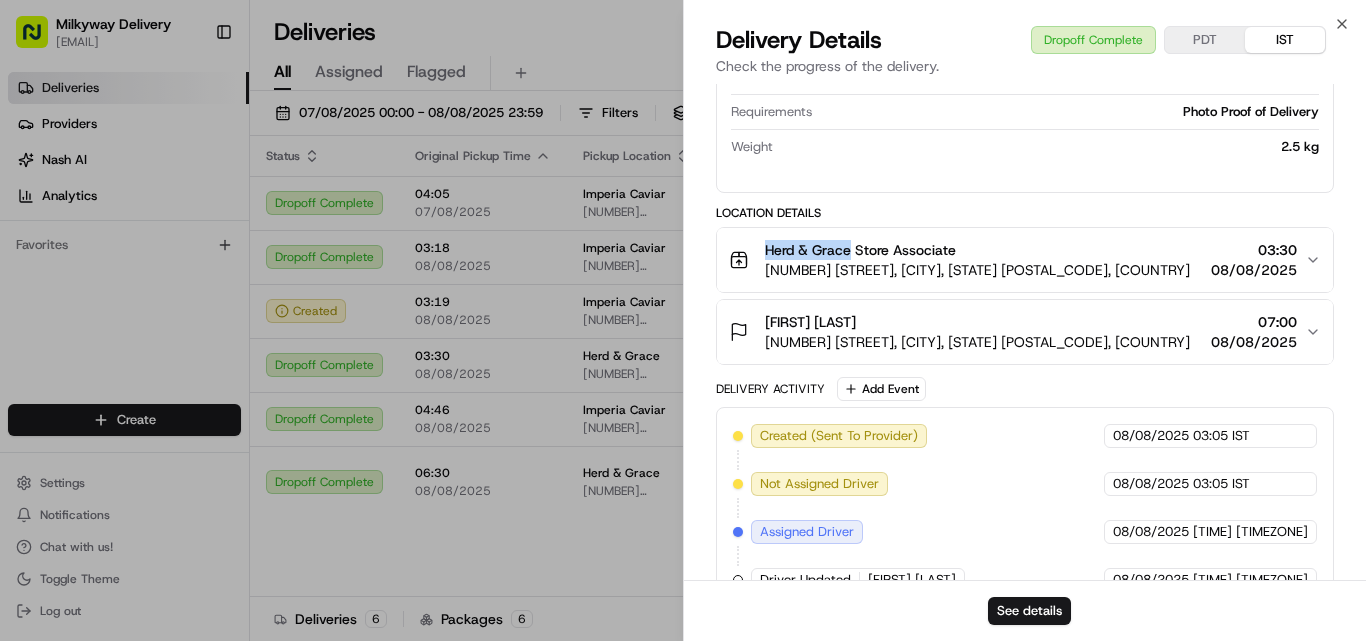 drag, startPoint x: 853, startPoint y: 248, endPoint x: 767, endPoint y: 240, distance: 86.37129 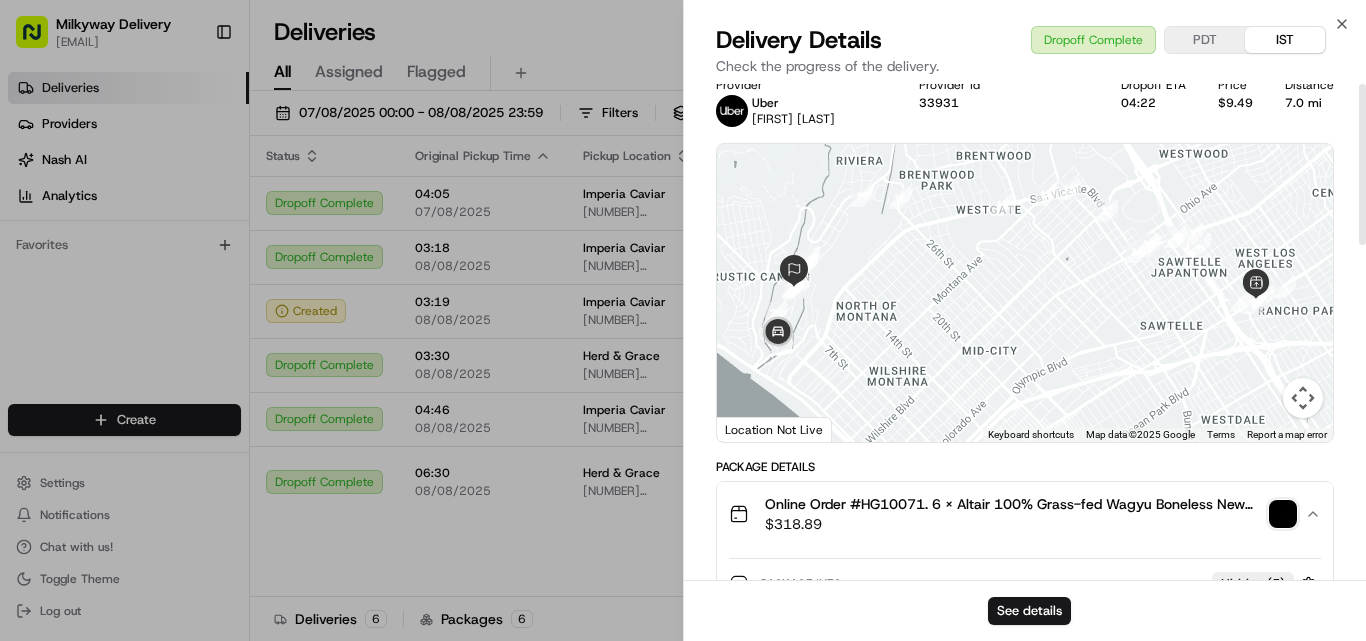 scroll, scrollTop: 0, scrollLeft: 0, axis: both 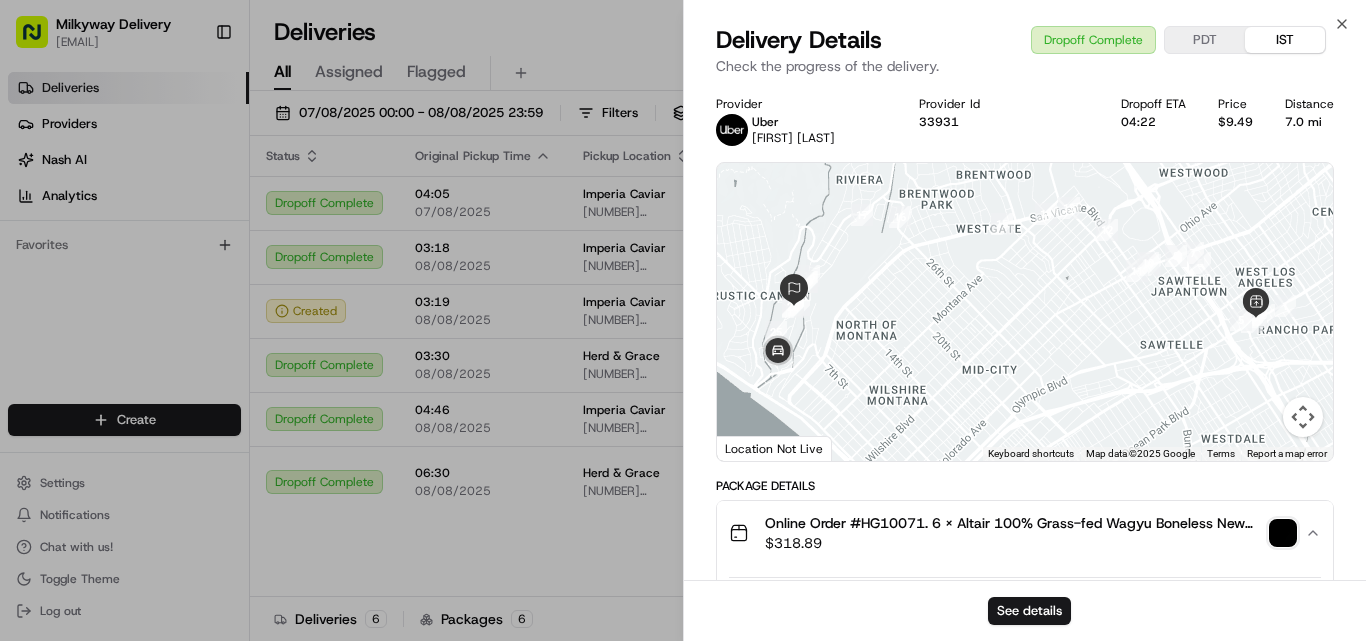 click on "7.0 mi" at bounding box center [1309, 122] 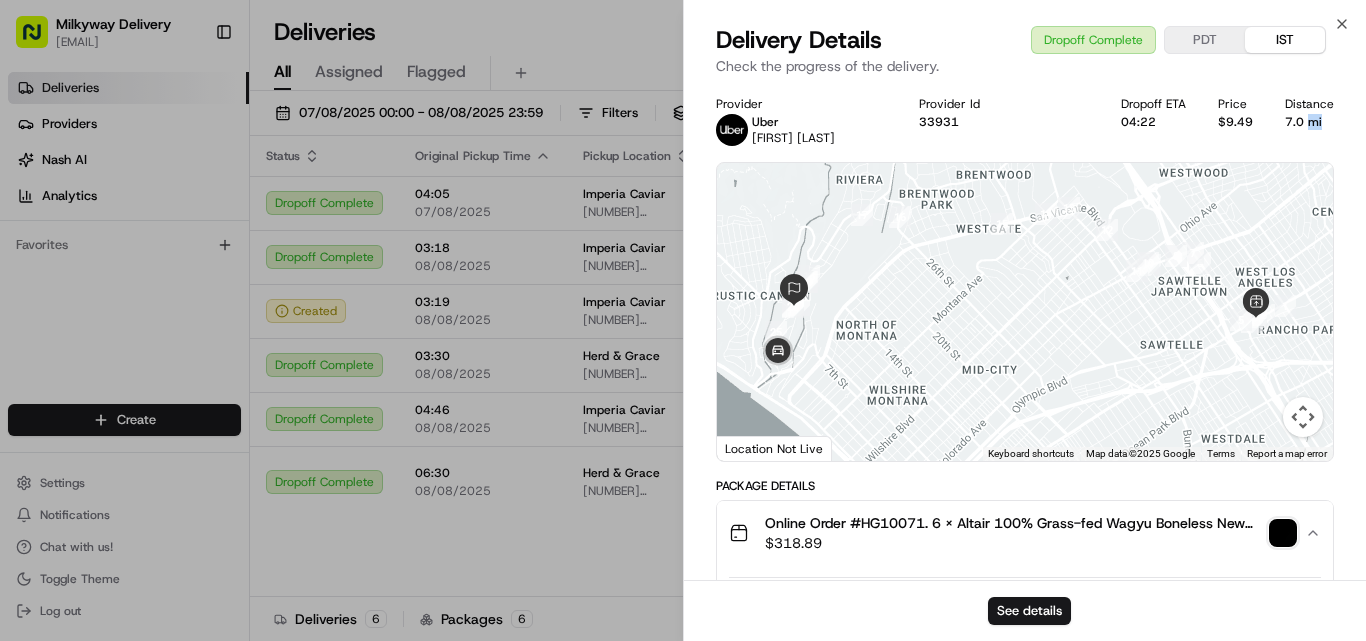 click on "7.0 mi" at bounding box center (1309, 122) 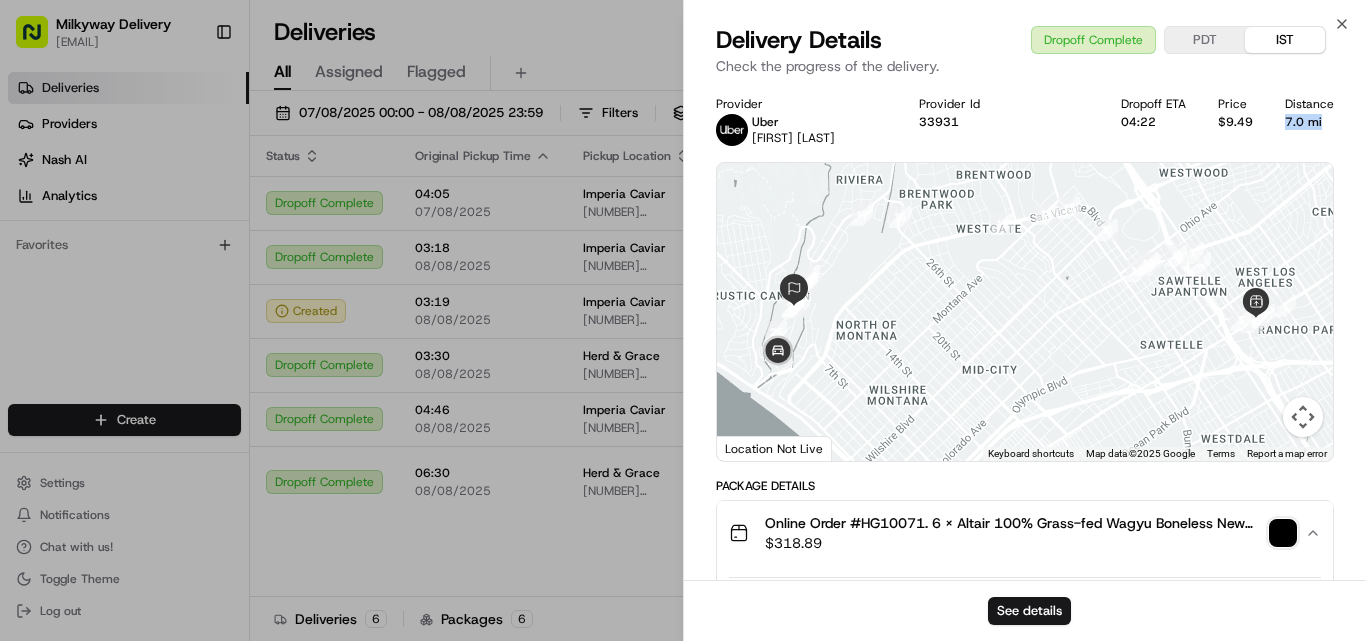 click on "7.0 mi" at bounding box center [1309, 122] 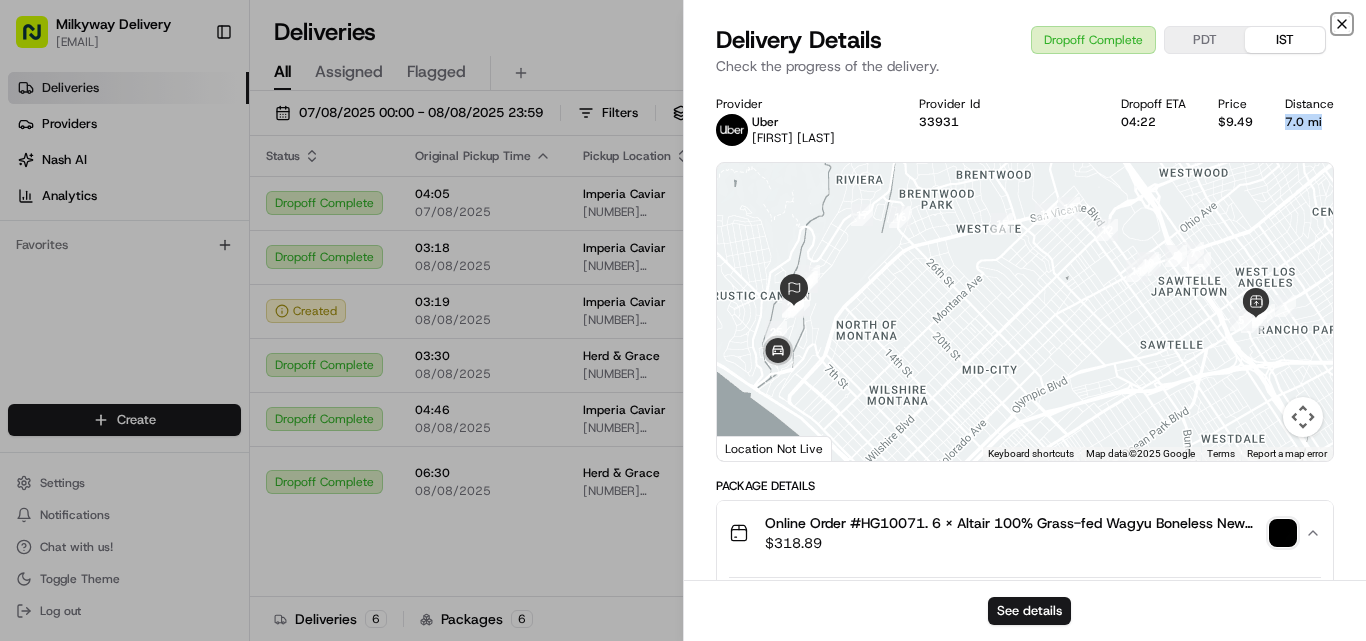 click 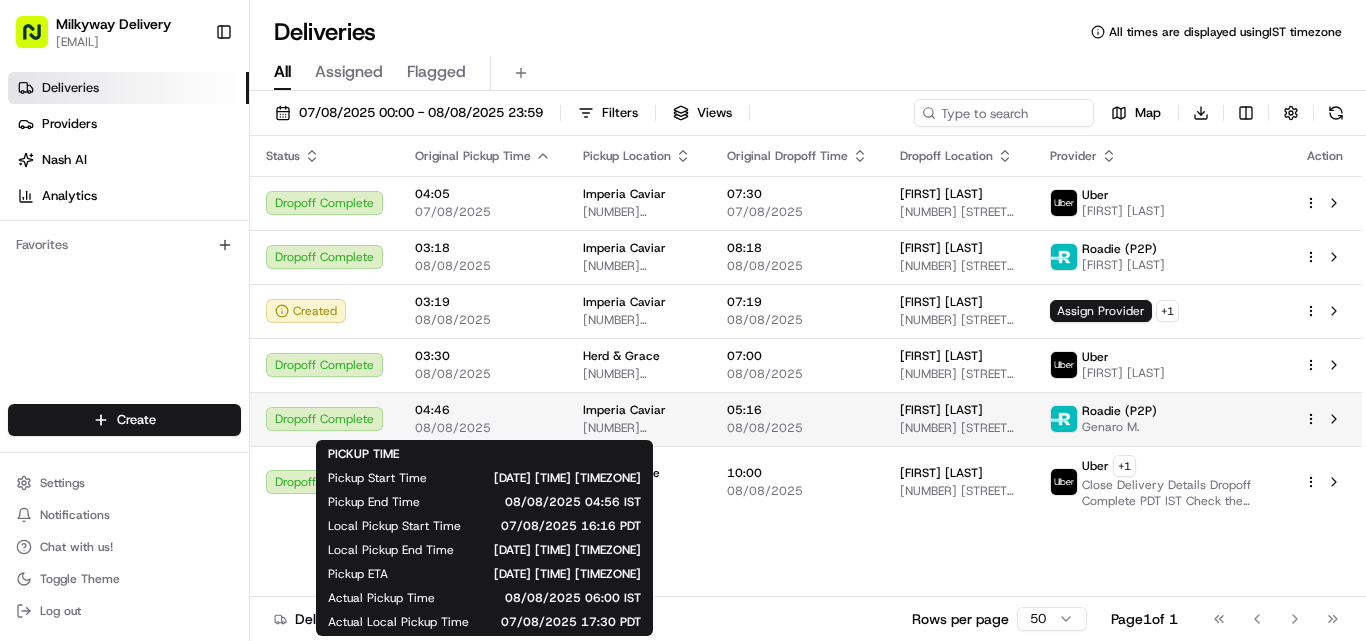 click on "04:46" at bounding box center (483, 410) 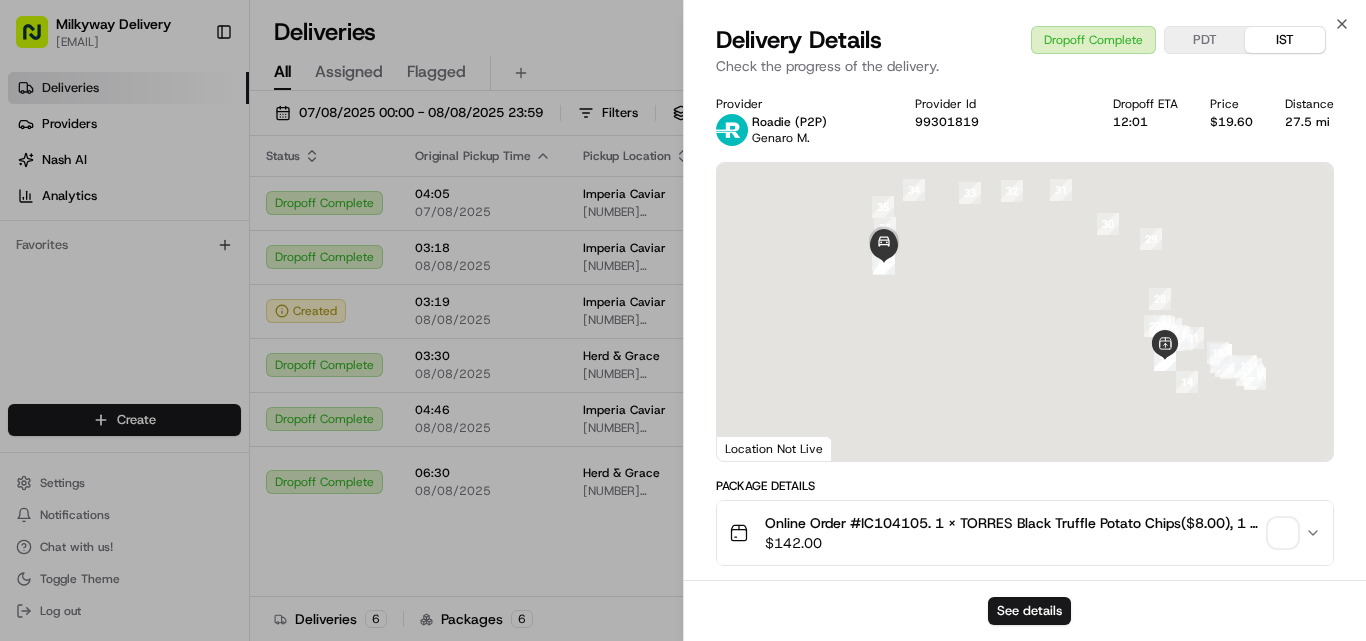 click on "Online Order #IC104105. 1 x TORRES Black Truffle Potato Chips($8.00), 1 x French Mini Blinis, 16pc($12.00), 1 x Crème Fraîche 8oz($12.00), 1 x Smoked Trout Roe & Royal Ossetra Caviar - 2x50g (2x1.7oz)($110.00)" at bounding box center (1013, 523) 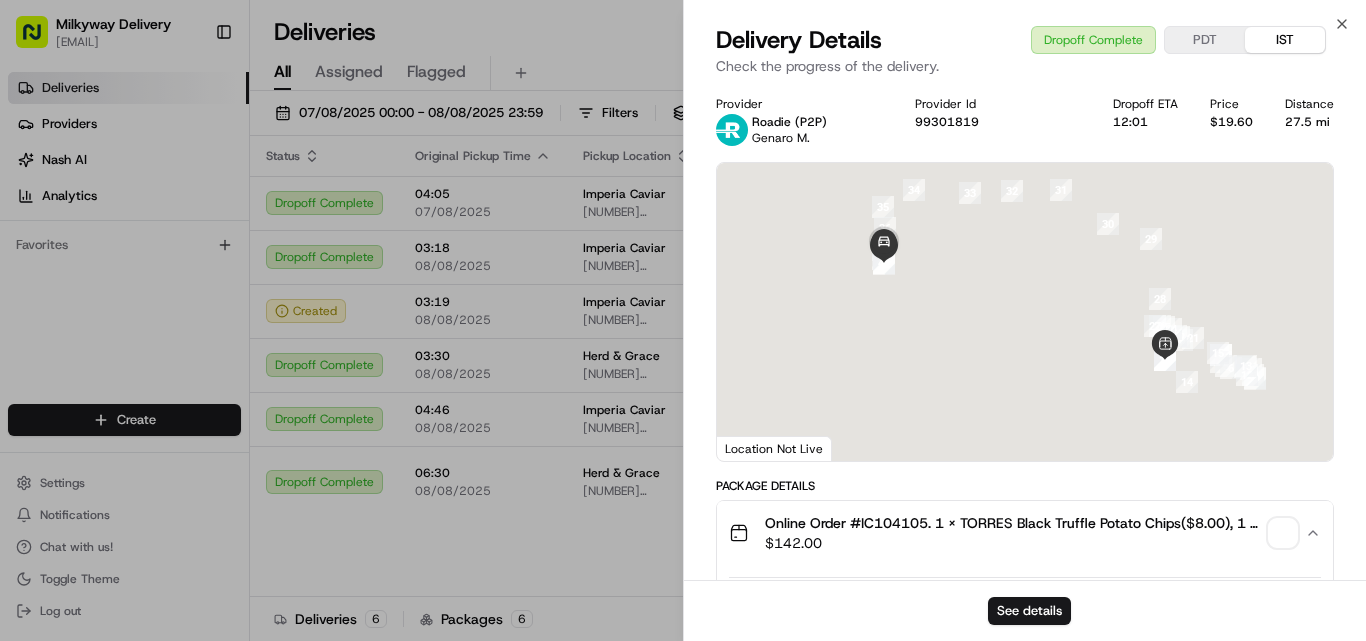 click on "Online Order #IC104105. 1 x TORRES Black Truffle Potato Chips($8.00), 1 x French Mini Blinis, 16pc($12.00), 1 x Crème Fraîche 8oz($12.00), 1 x Smoked Trout Roe & Royal Ossetra Caviar - 2x50g (2x1.7oz)($110.00)" at bounding box center (1013, 523) 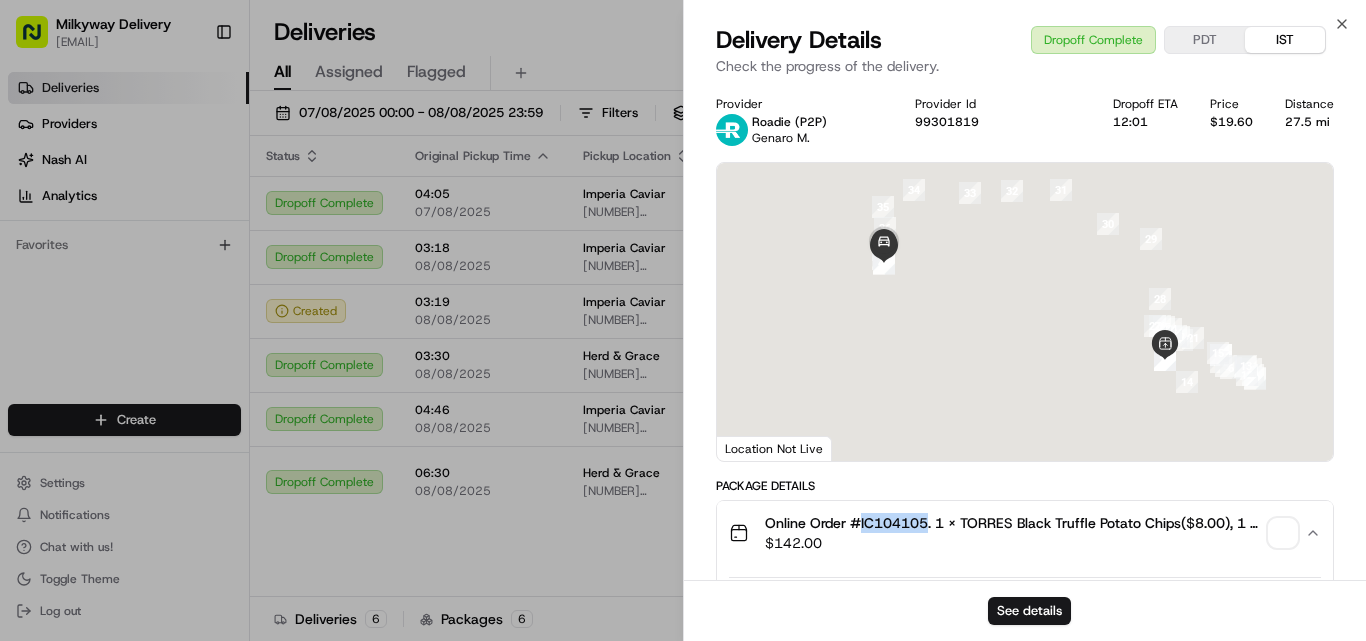 type 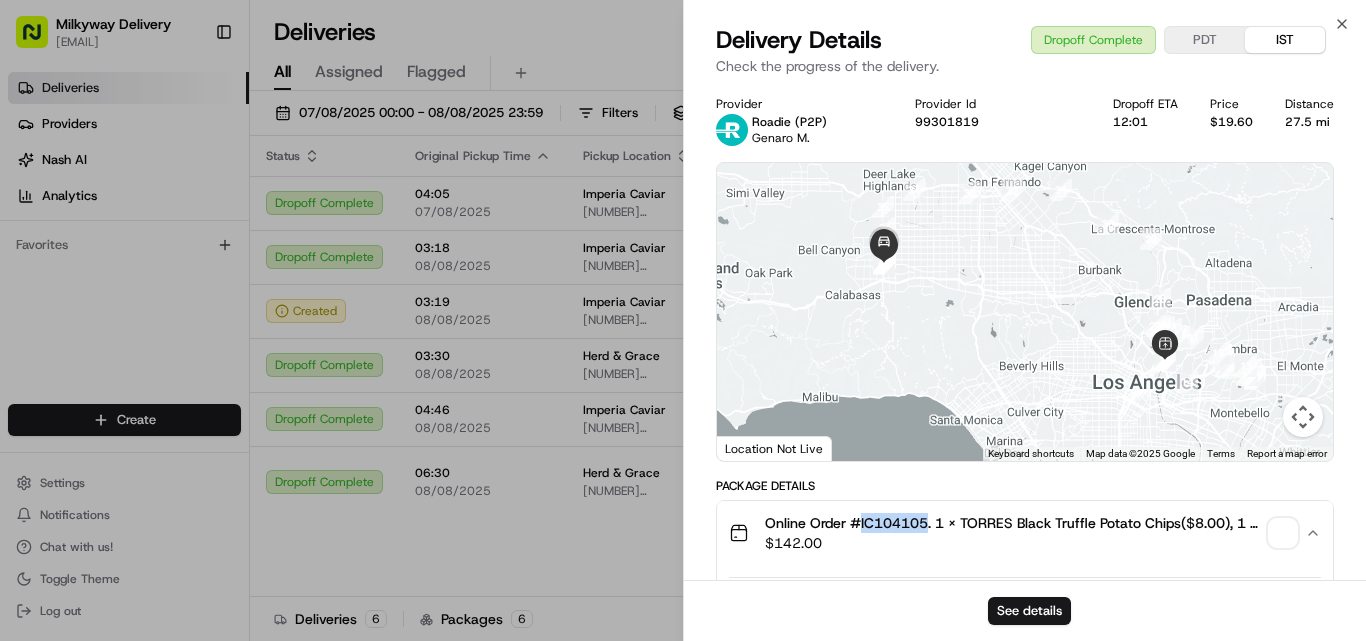 copy on "IC104105" 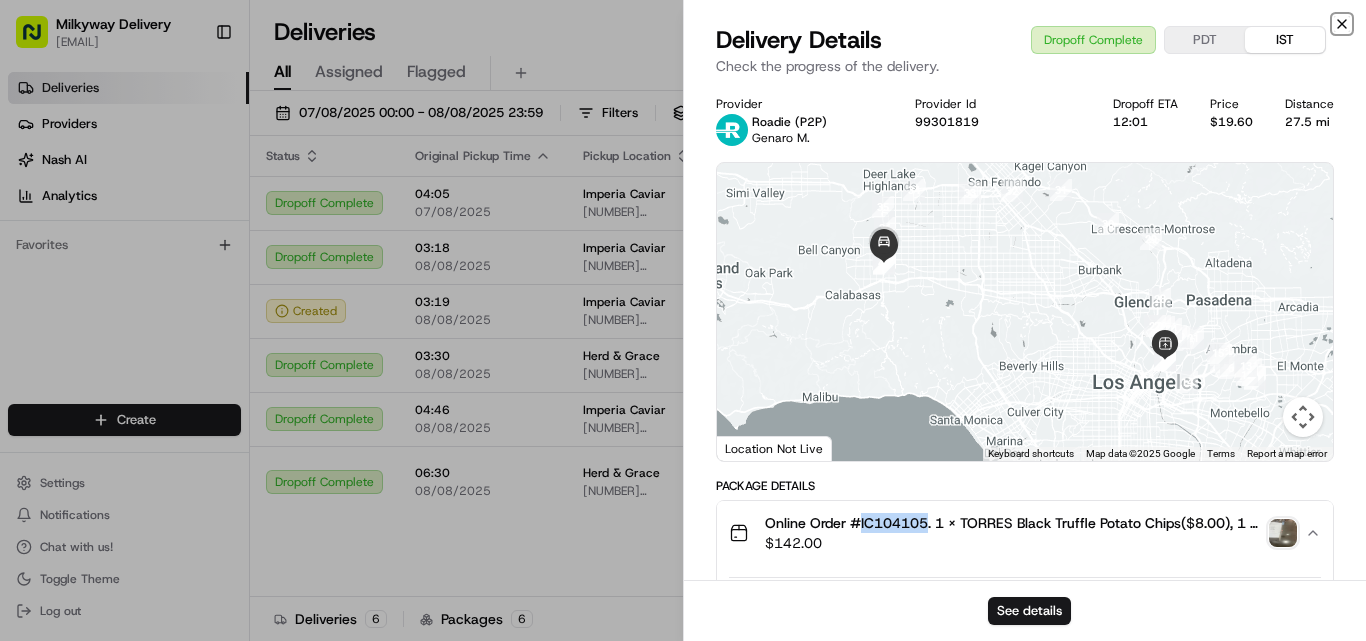 click 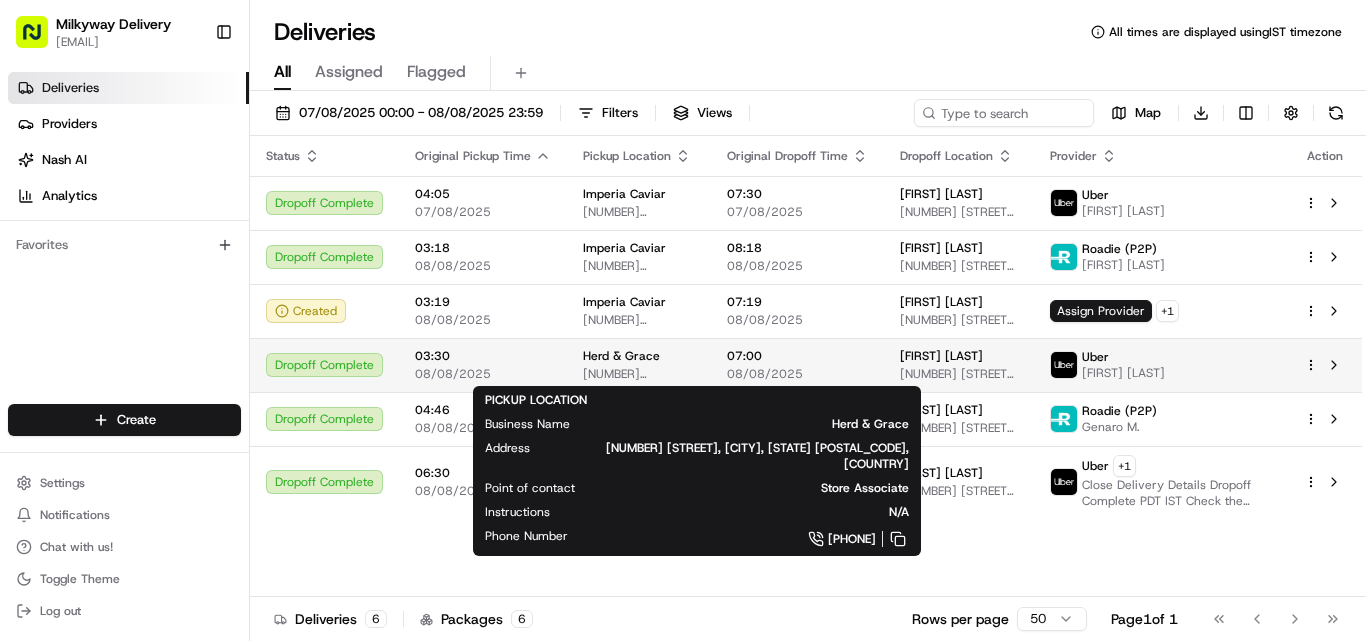 click on "Herd & Grace" at bounding box center [621, 356] 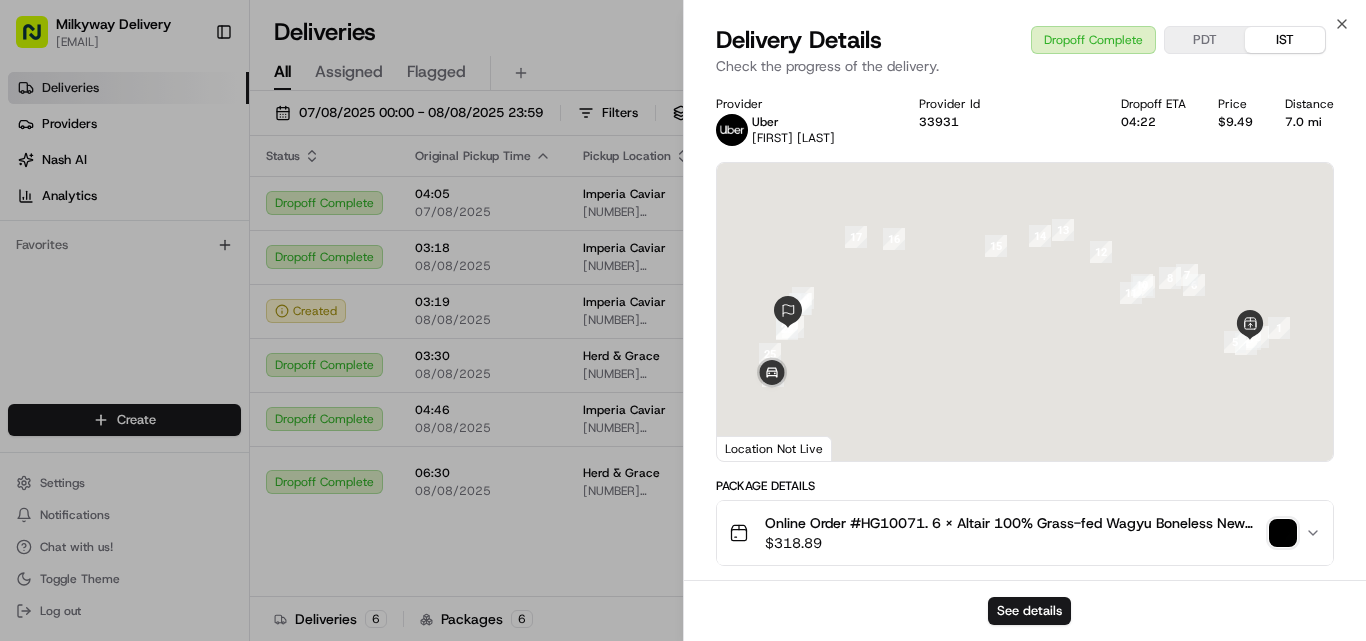 click on "Online Order #HG10071. 6 x Altair 100% Grass-fed Wagyu Boneless New York Strip | 12oz($209.94), 3 x Cape Grim 100% Grass-Fed New York | 10 oz($50.97), 2 x Cape Grim 100% Grass-Fed Bone-In Korean Short Ribs | avg 16-20oz($57.98)" at bounding box center (1013, 523) 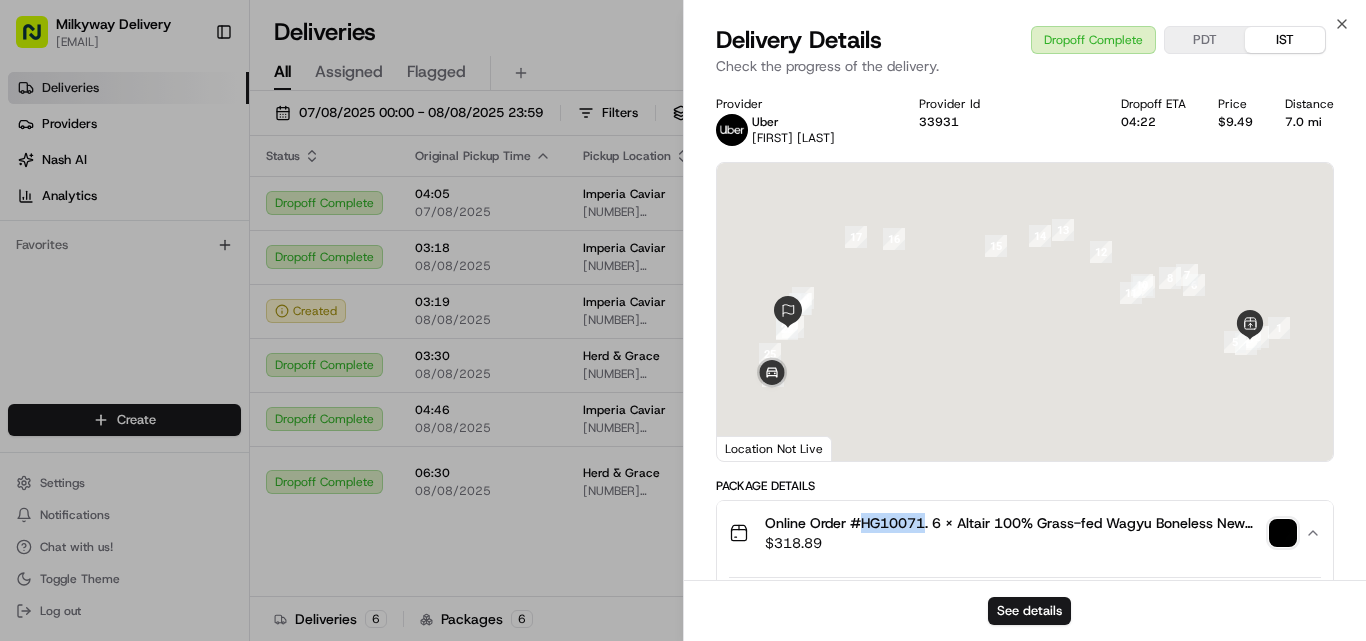 click on "Online Order #HG10071. 6 x Altair 100% Grass-fed Wagyu Boneless New York Strip | 12oz($209.94), 3 x Cape Grim 100% Grass-Fed New York | 10 oz($50.97), 2 x Cape Grim 100% Grass-Fed Bone-In Korean Short Ribs | avg 16-20oz($57.98)" at bounding box center (1013, 523) 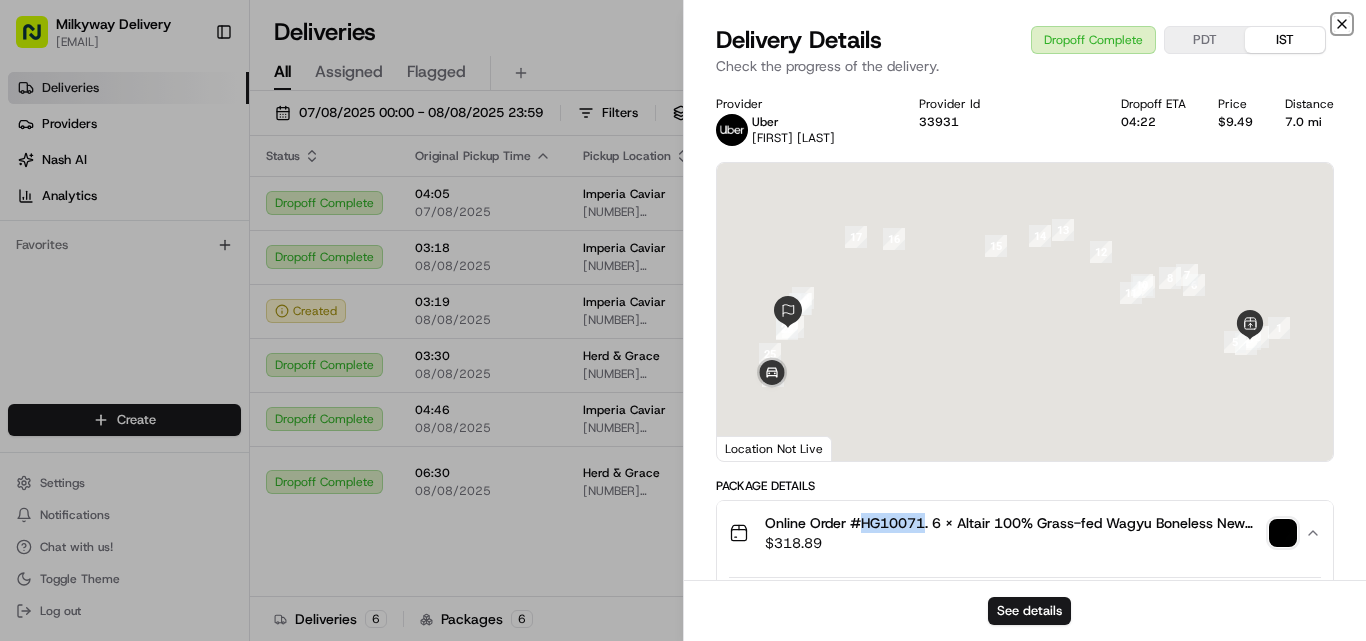 click 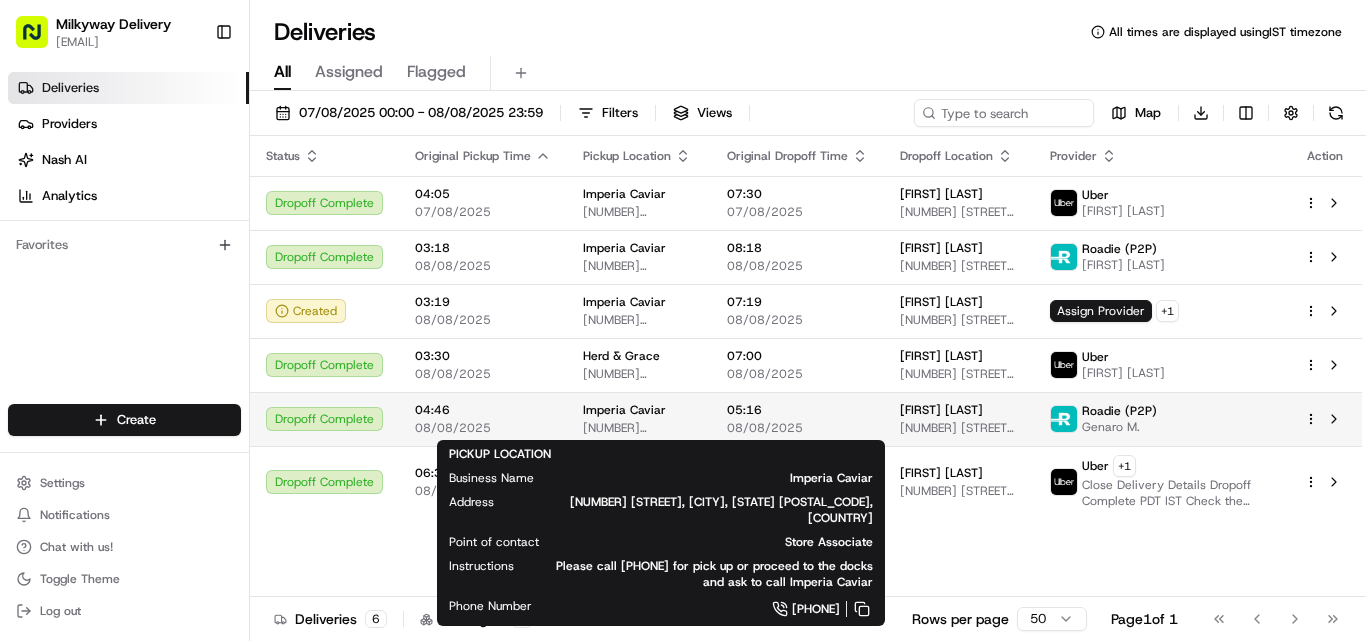 click on "Imperia Caviar" at bounding box center [624, 410] 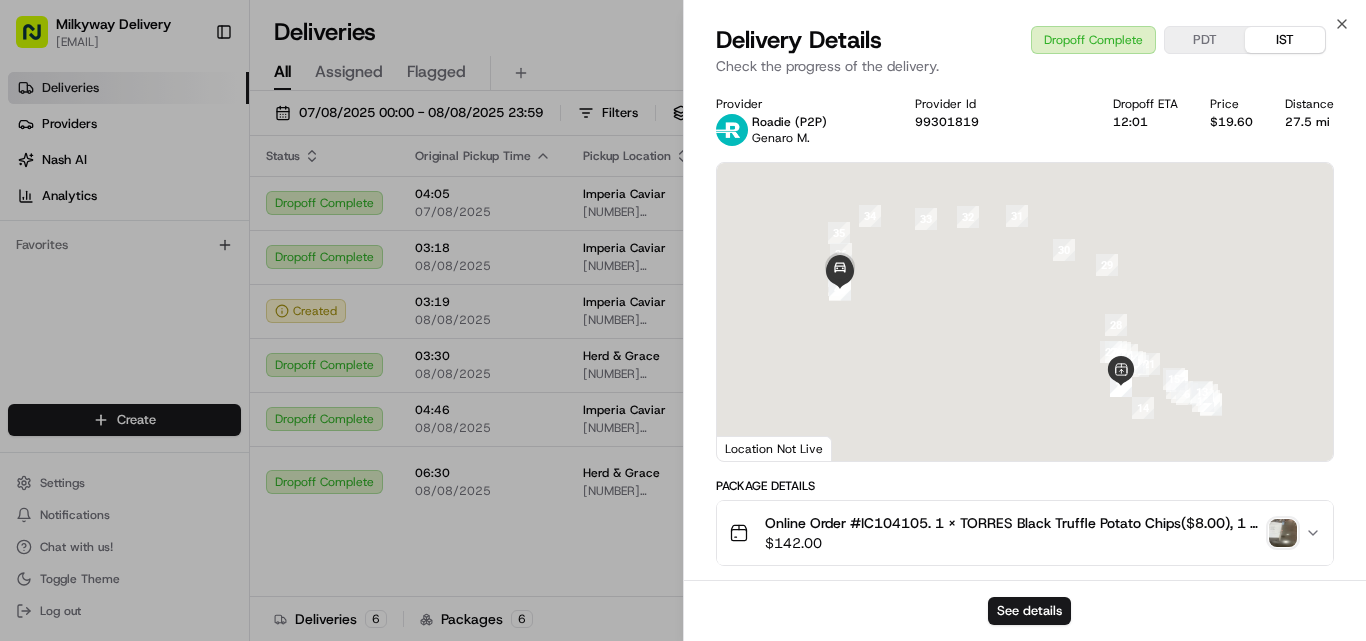 click on "Online Order #IC104105. 1 x TORRES Black Truffle Potato Chips($8.00), 1 x French Mini Blinis, 16pc($12.00), 1 x Crème Fraîche 8oz($12.00), 1 x Smoked Trout Roe & Royal Ossetra Caviar - 2x50g (2x1.7oz)($110.00)" at bounding box center (1013, 523) 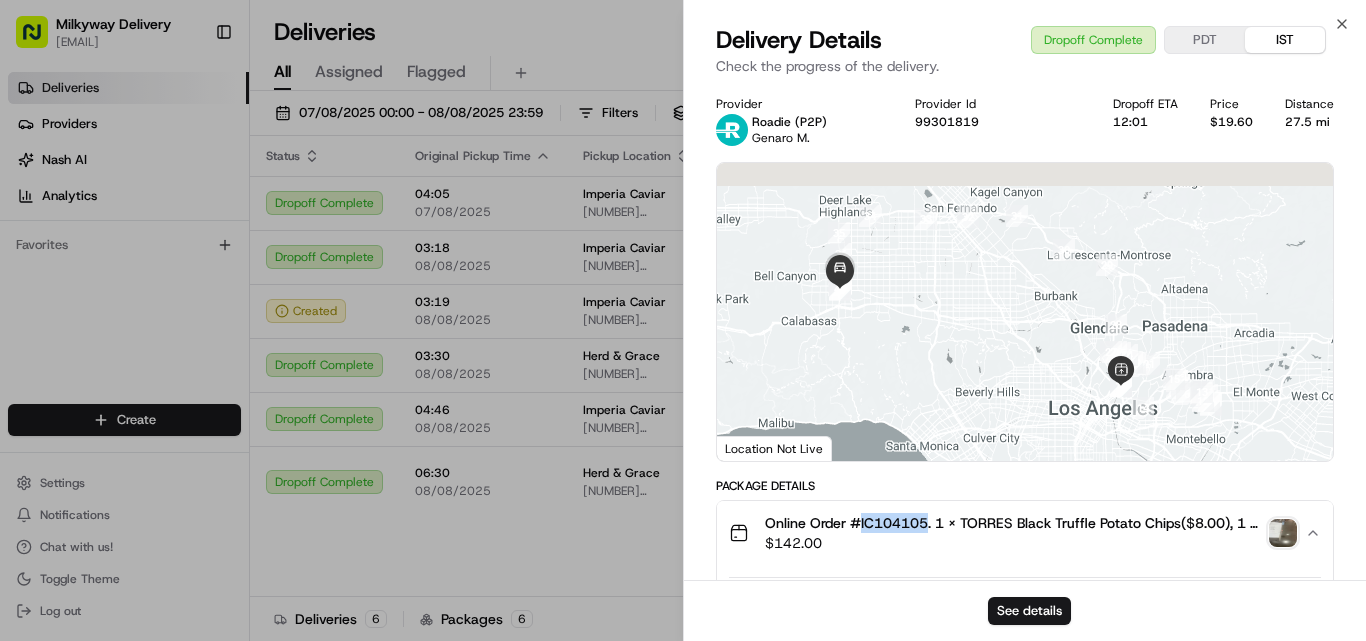 click on "Online Order #IC104105. 1 x TORRES Black Truffle Potato Chips($8.00), 1 x French Mini Blinis, 16pc($12.00), 1 x Crème Fraîche 8oz($12.00), 1 x Smoked Trout Roe & Royal Ossetra Caviar - 2x50g (2x1.7oz)($110.00)" at bounding box center [1013, 523] 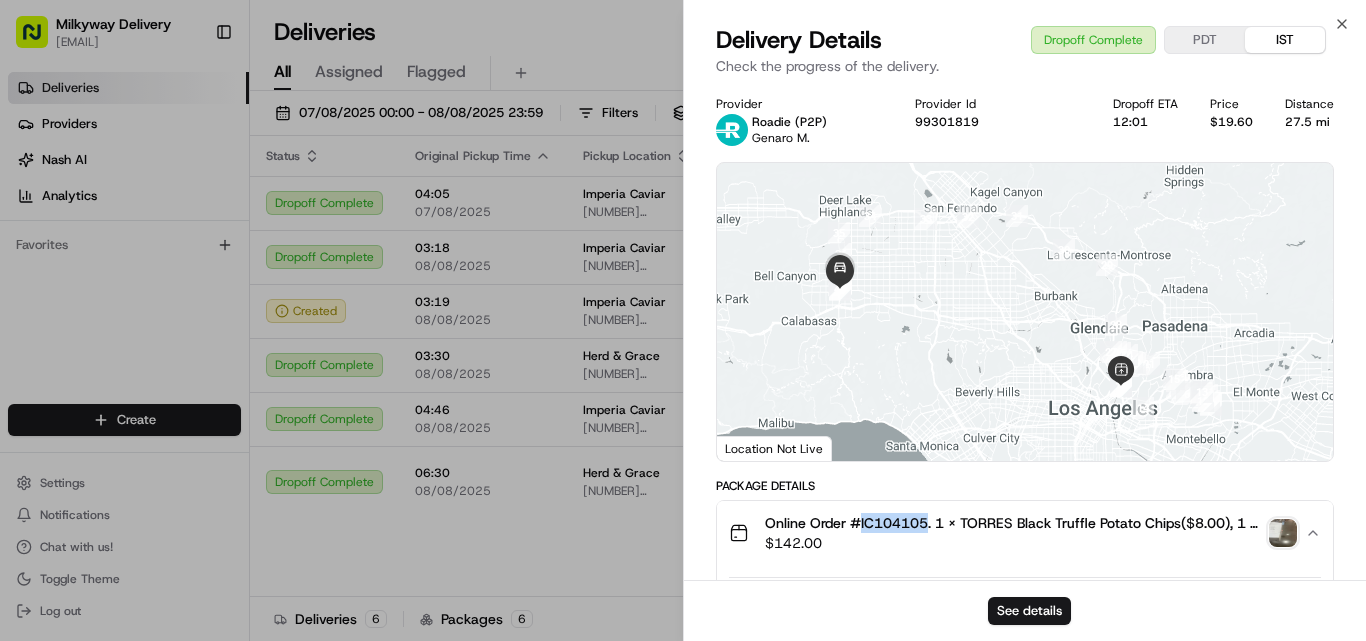 type 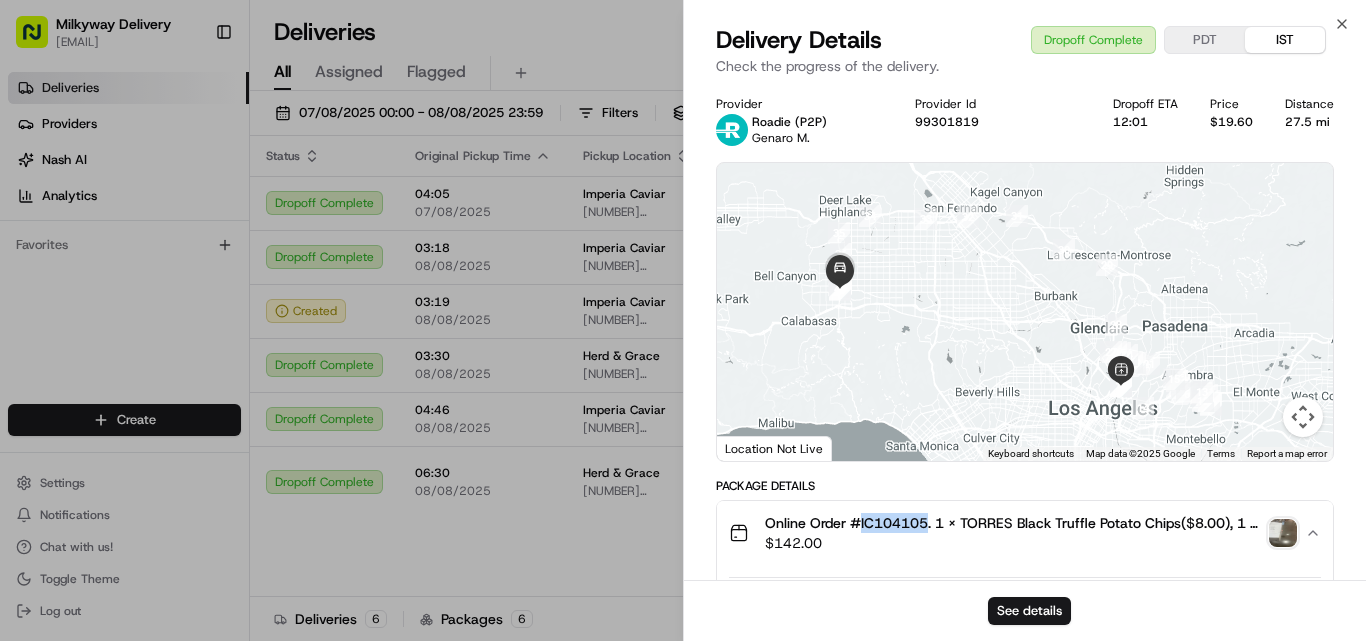 copy on "IC104105" 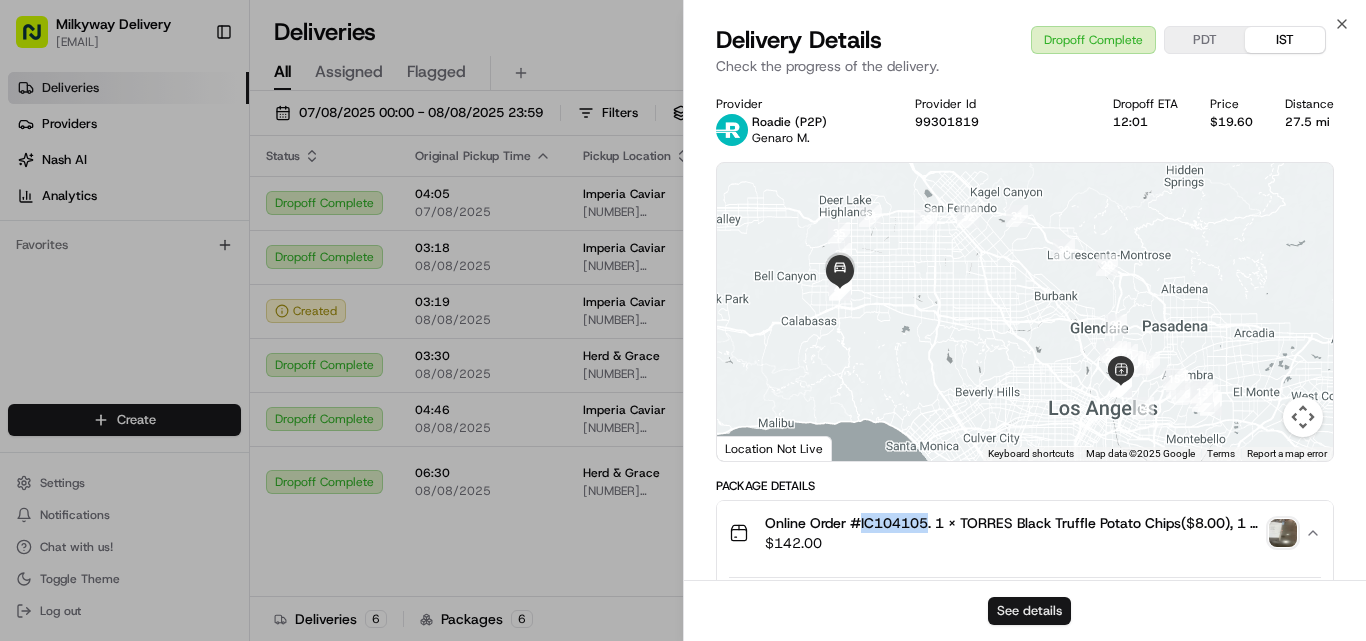 click on "See details" at bounding box center (1029, 611) 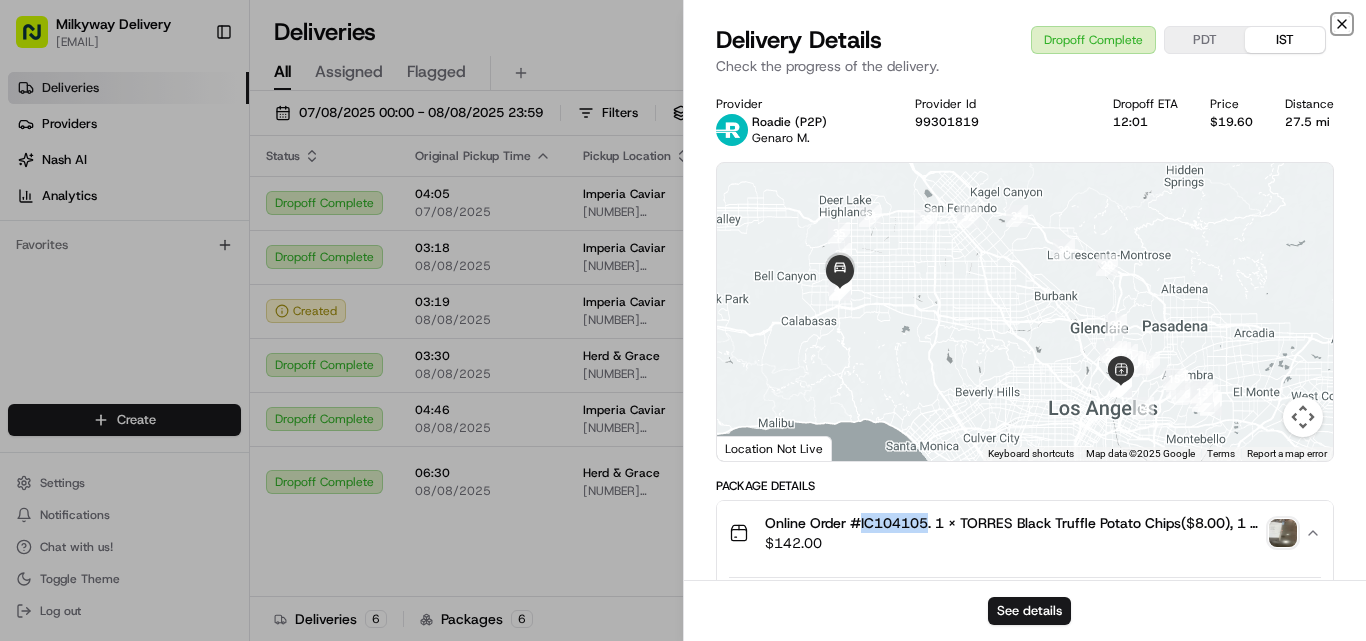 click 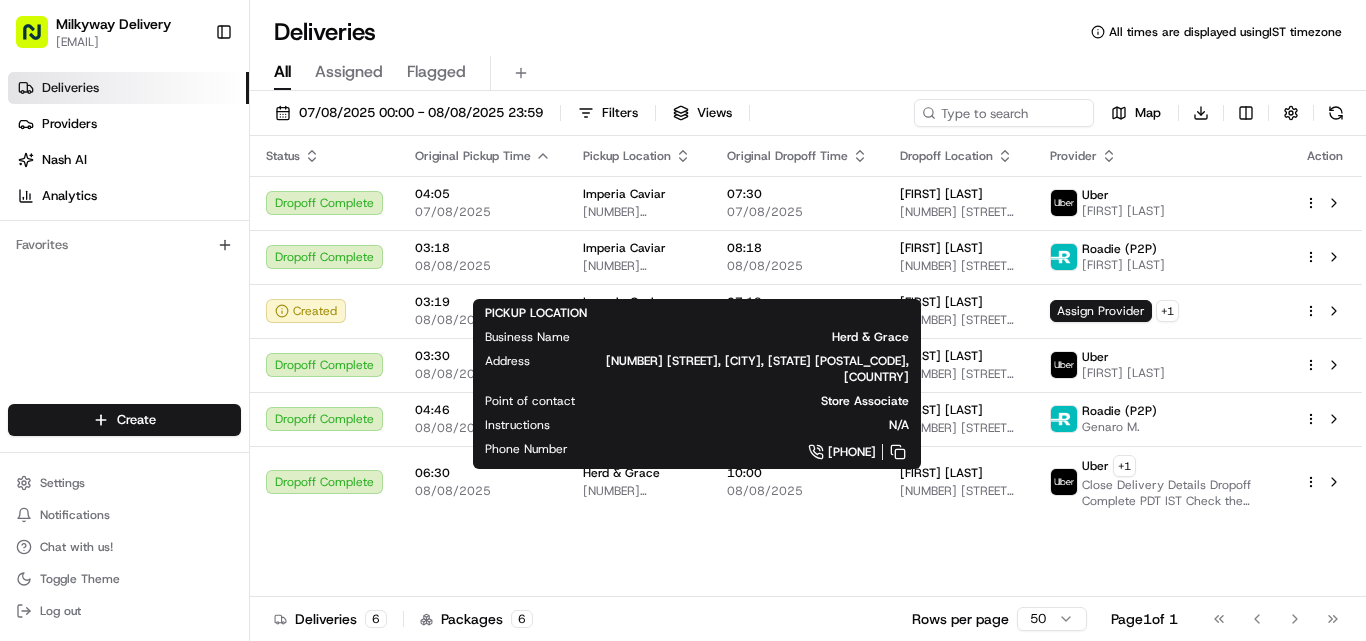 click on "PICKUP LOCATION Business Name Herd & Grace Address [NUMBER] [STREET], [CITY], [STATE] [POSTAL_CODE], [COUNTRY] Point of contact Store Associate Instructions N/A Phone Number [PHONE] PICKUP LOCATION Business Name Herd & Grace Address [NUMBER] [STREET], [CITY], [STATE] [POSTAL_CODE], [COUNTRY] Point of contact Store Associate Instructions N/A Phone Number [PHONE]" at bounding box center [697, 384] 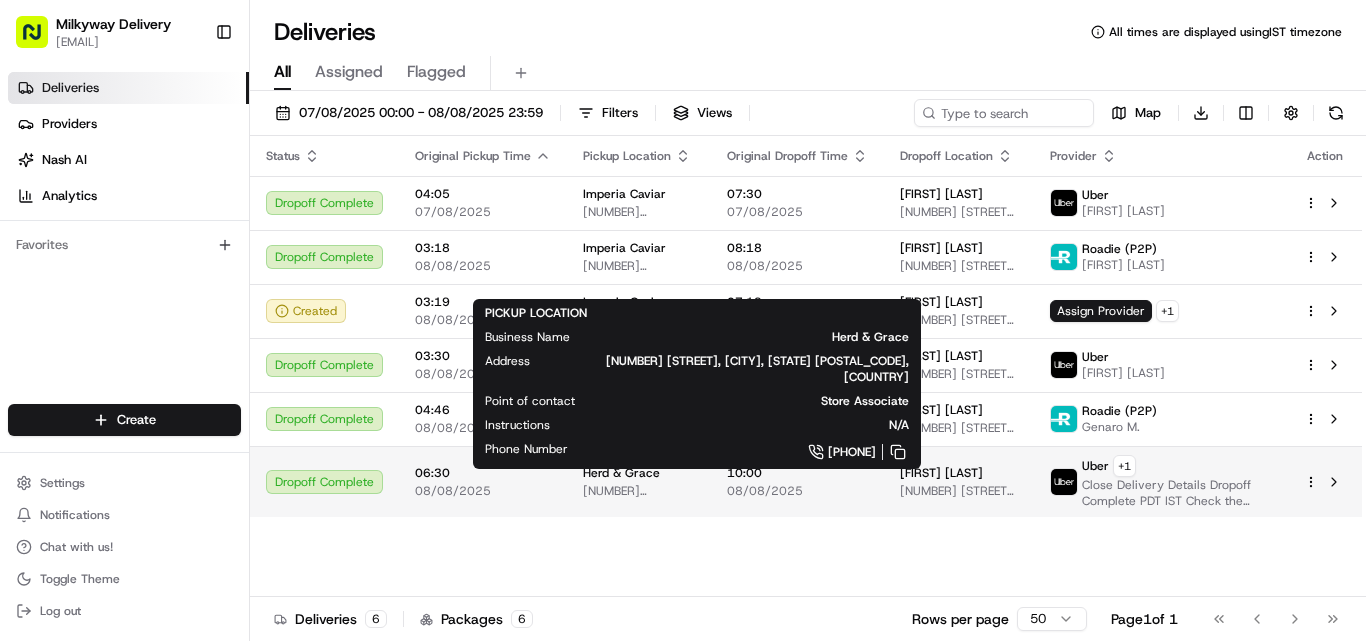 click on "Herd & Grace" at bounding box center [621, 473] 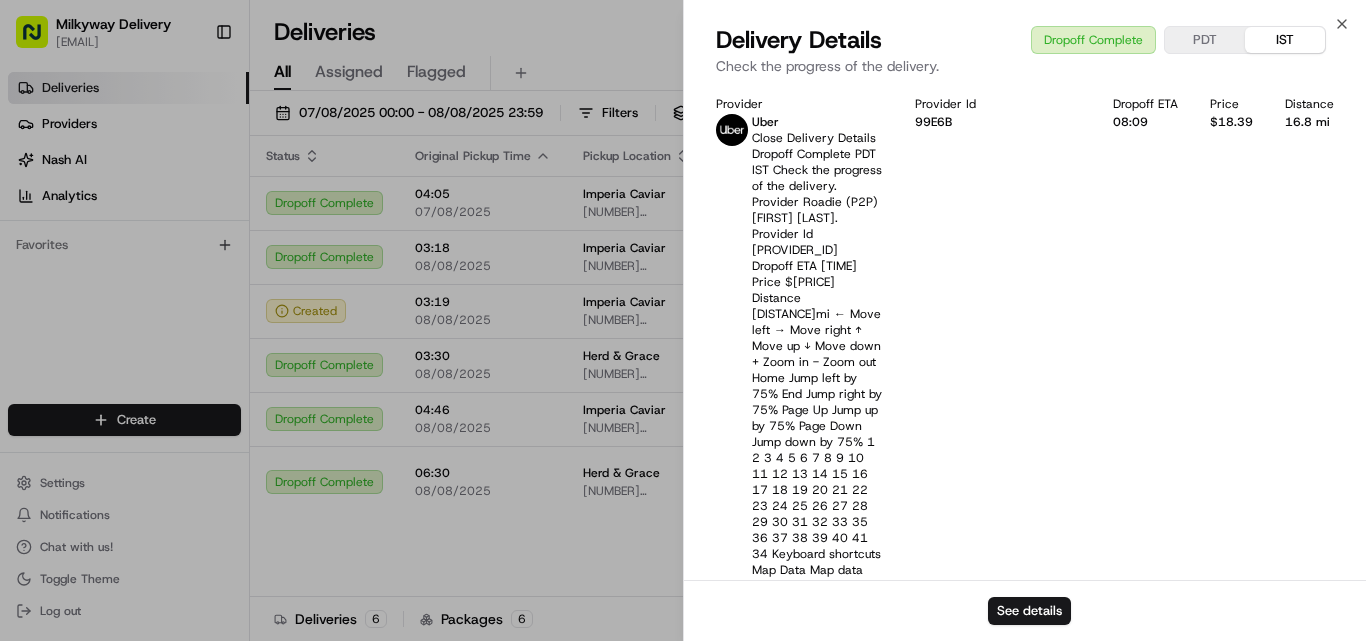 click on "Online Order #HG10077. 1 x Campo Grande Iberico Pork Sliced Paleta | 1lb pack($159.99), 3 x Wanderer Free Range Barley Beef New York Steak | 12 oz($89.97), 2 x Wanderer Free Range Barley Beef Porterhouse Steak | avg 22-24oz($99.98), 1 x Campo Grande Ibérico Pork Secreto | avg 16-" at bounding box center (1013, 1387) 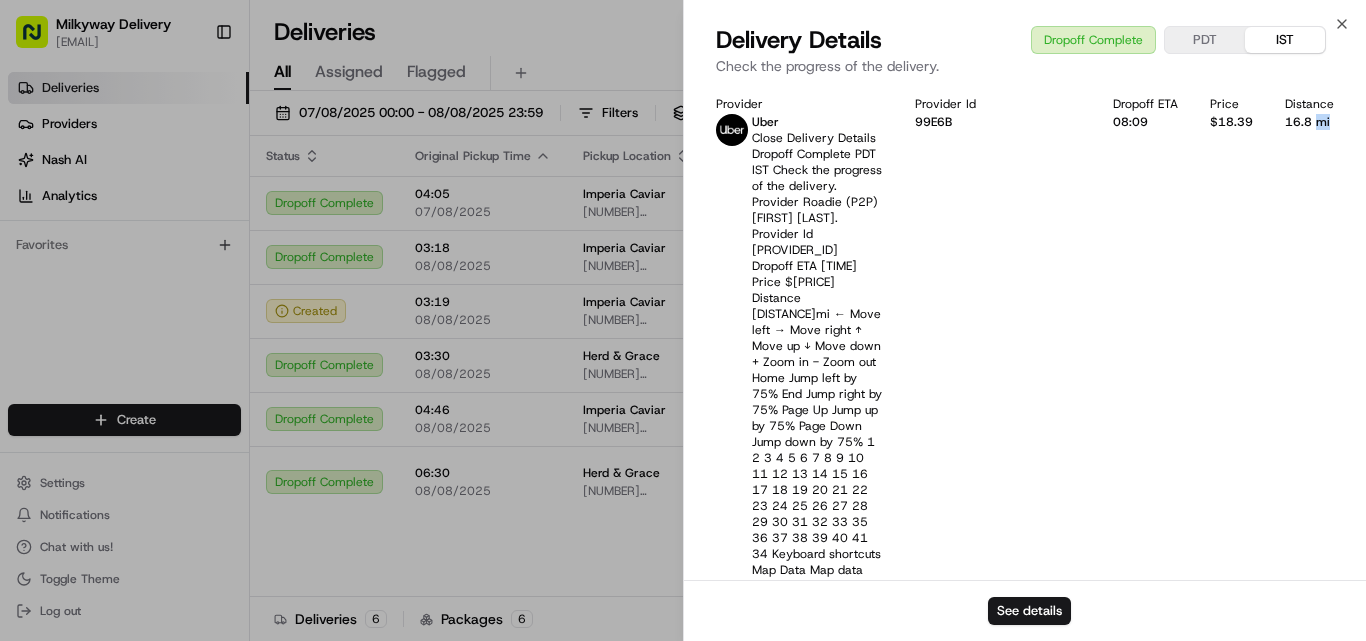 click on "16.8 mi" at bounding box center (1309, 122) 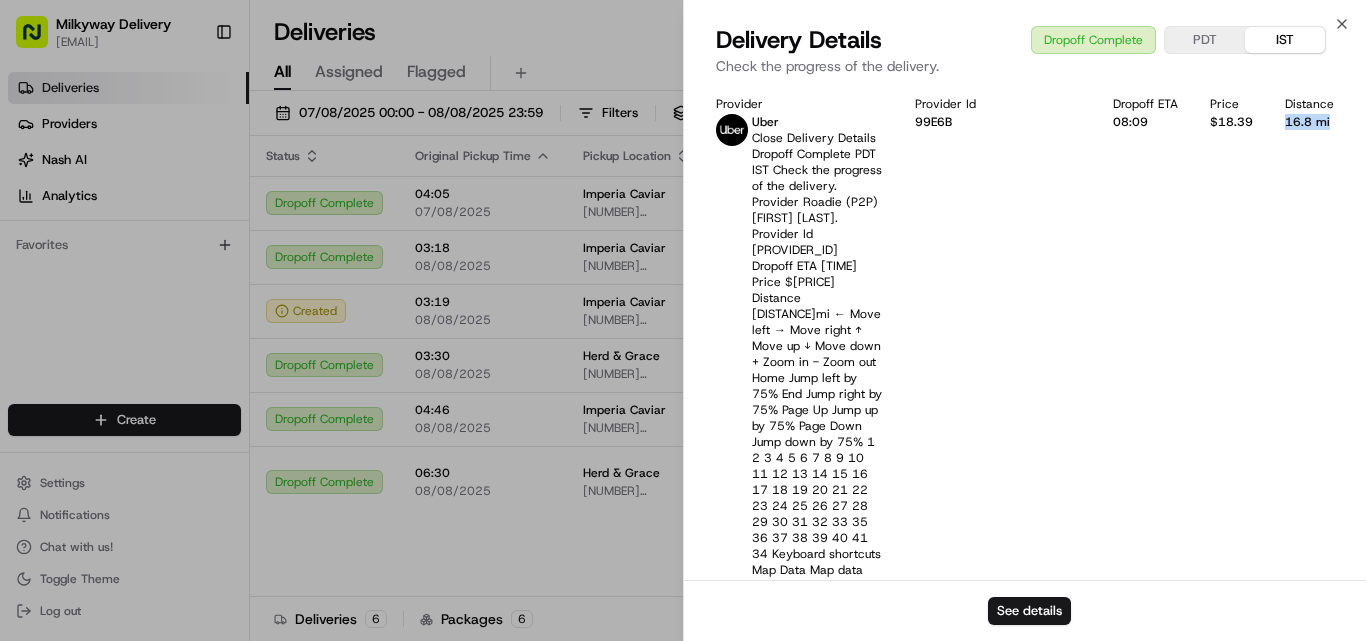 click on "16.8 mi" at bounding box center [1309, 122] 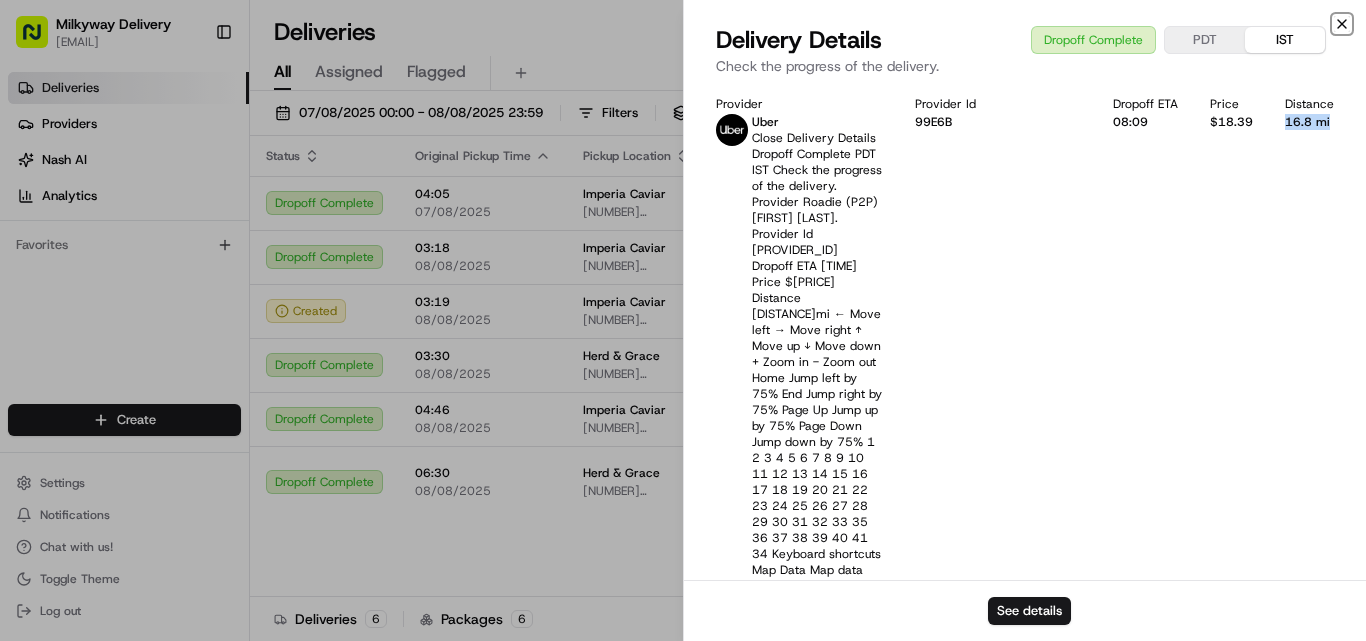 click 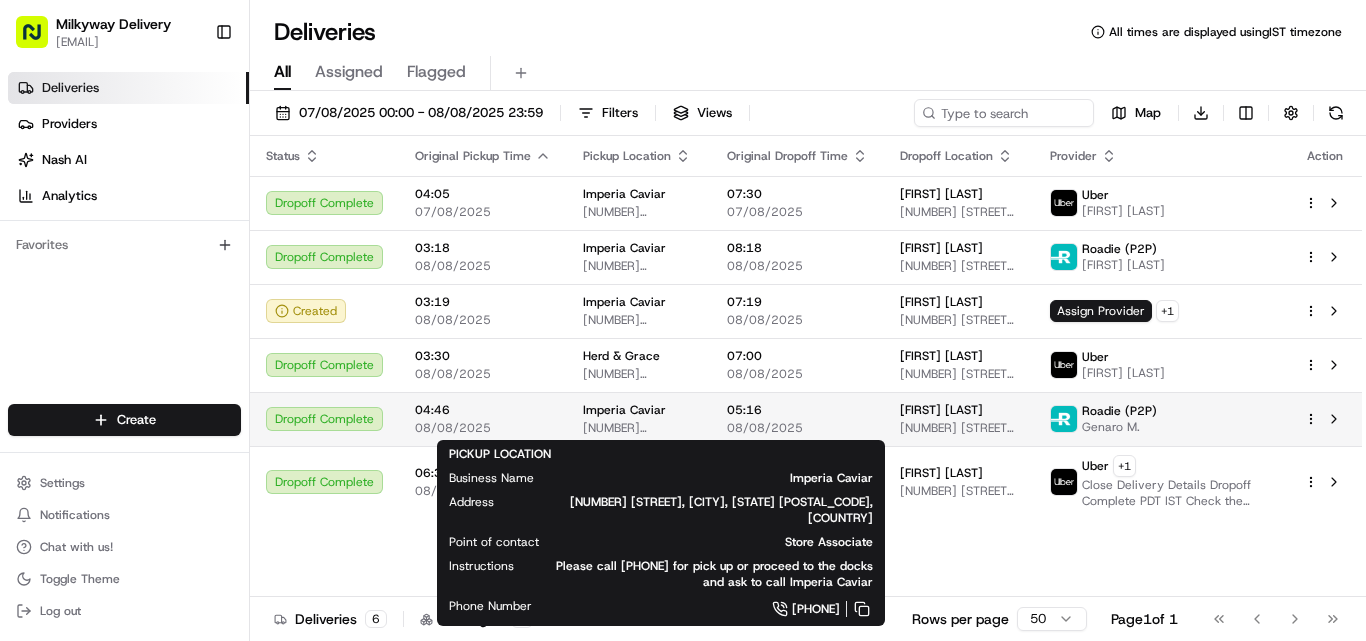 click on "Imperia Caviar" at bounding box center (624, 410) 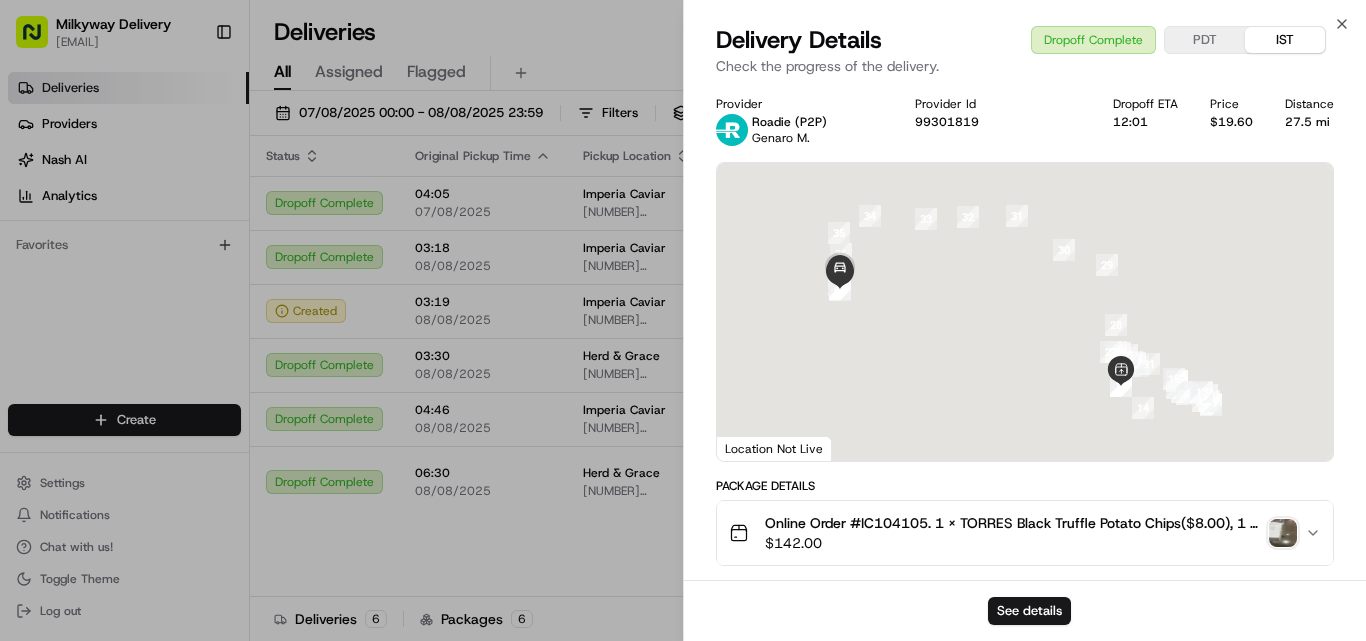 click on "Online Order #IC104105. 1 x TORRES Black Truffle Potato Chips($8.00), 1 x French Mini Blinis, 16pc($12.00), 1 x Crème Fraîche 8oz($12.00), 1 x Smoked Trout Roe & Royal Ossetra Caviar - 2x50g (2x1.7oz)($110.00)" at bounding box center (1013, 523) 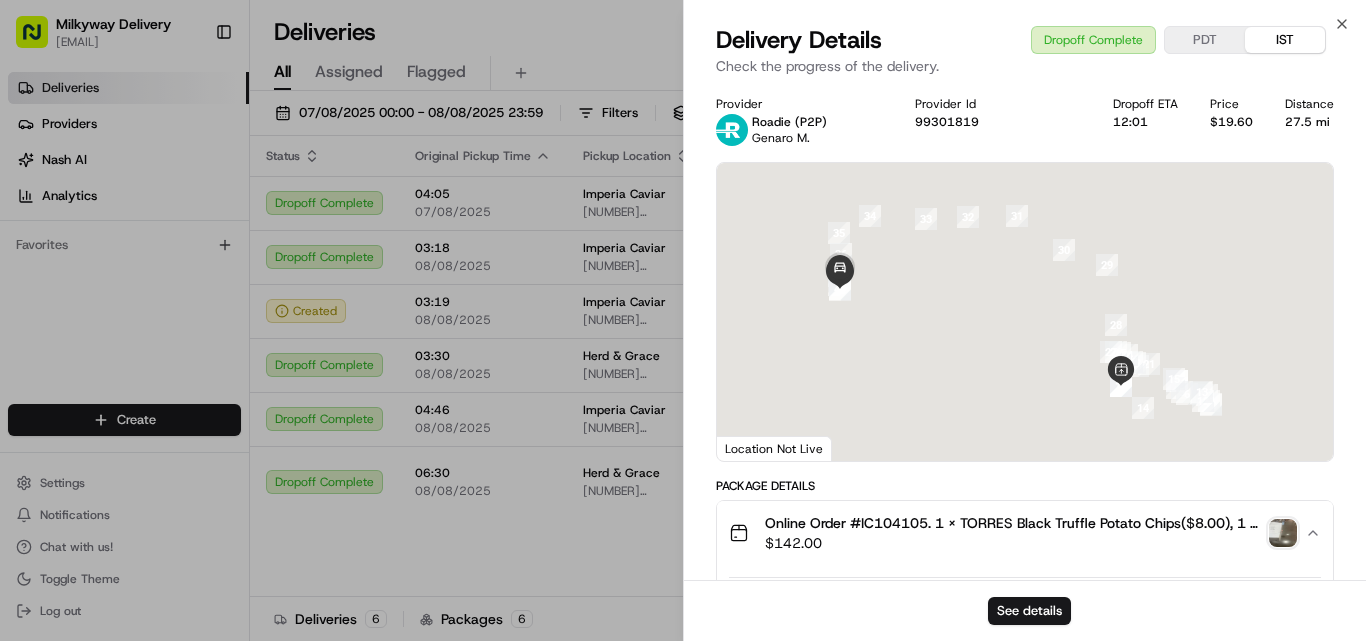 click on "Online Order #IC104105. 1 x TORRES Black Truffle Potato Chips($8.00), 1 x French Mini Blinis, 16pc($12.00), 1 x Crème Fraîche 8oz($12.00), 1 x Smoked Trout Roe & Royal Ossetra Caviar - 2x50g (2x1.7oz)($110.00)" at bounding box center (1013, 523) 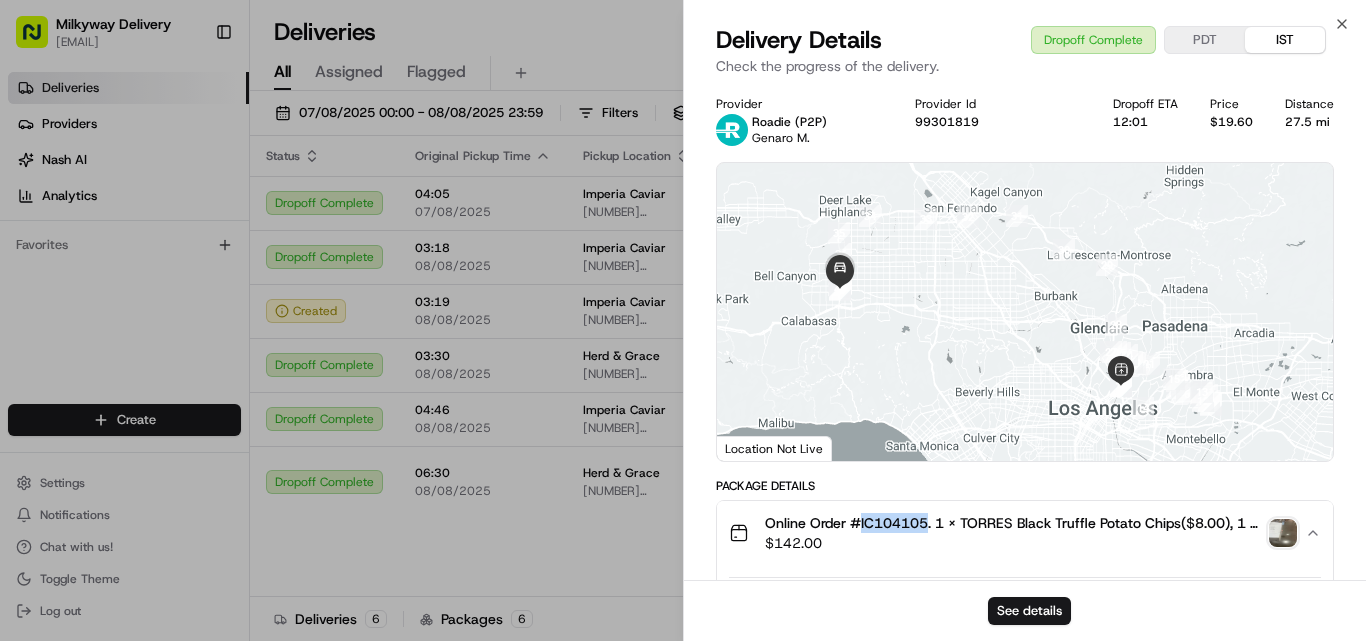 type 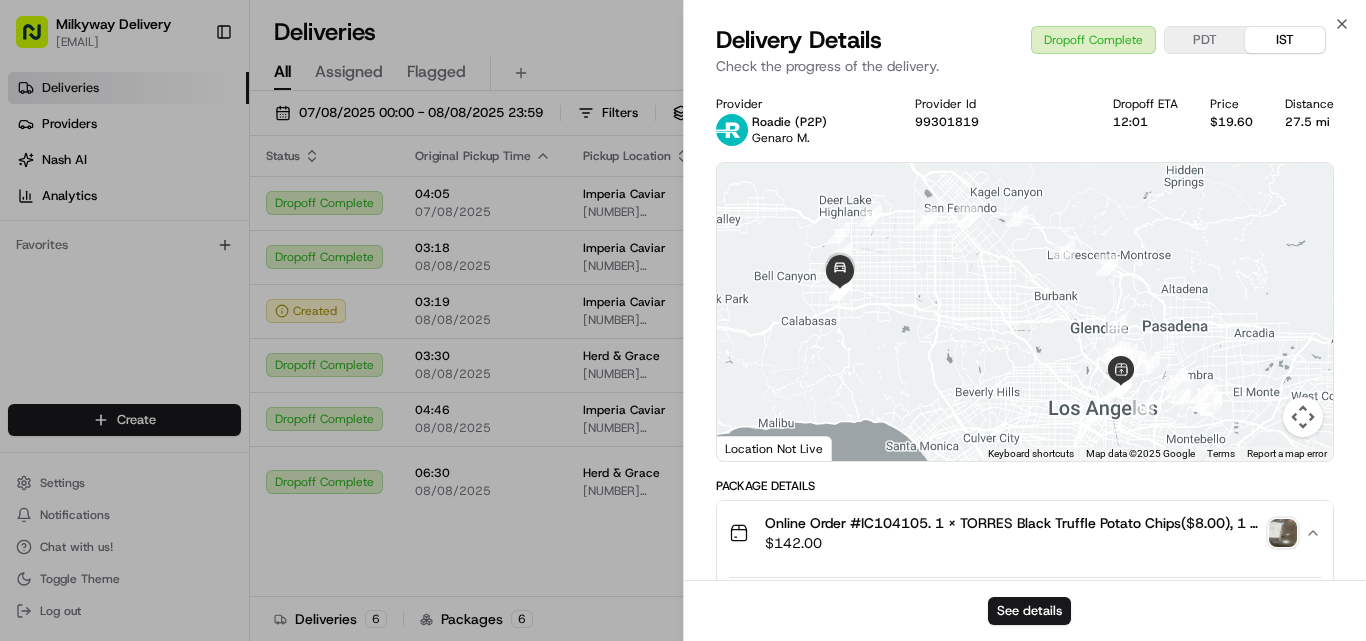 click on "27.5 mi" at bounding box center [1309, 122] 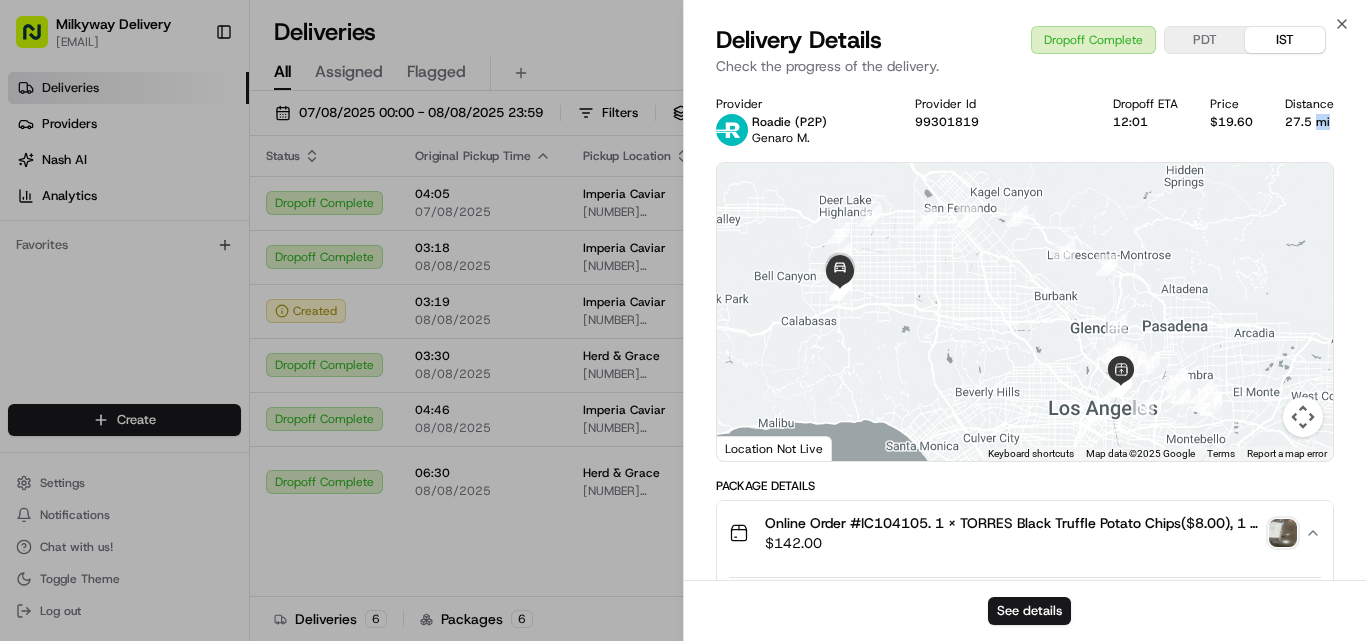 click on "27.5 mi" at bounding box center (1309, 122) 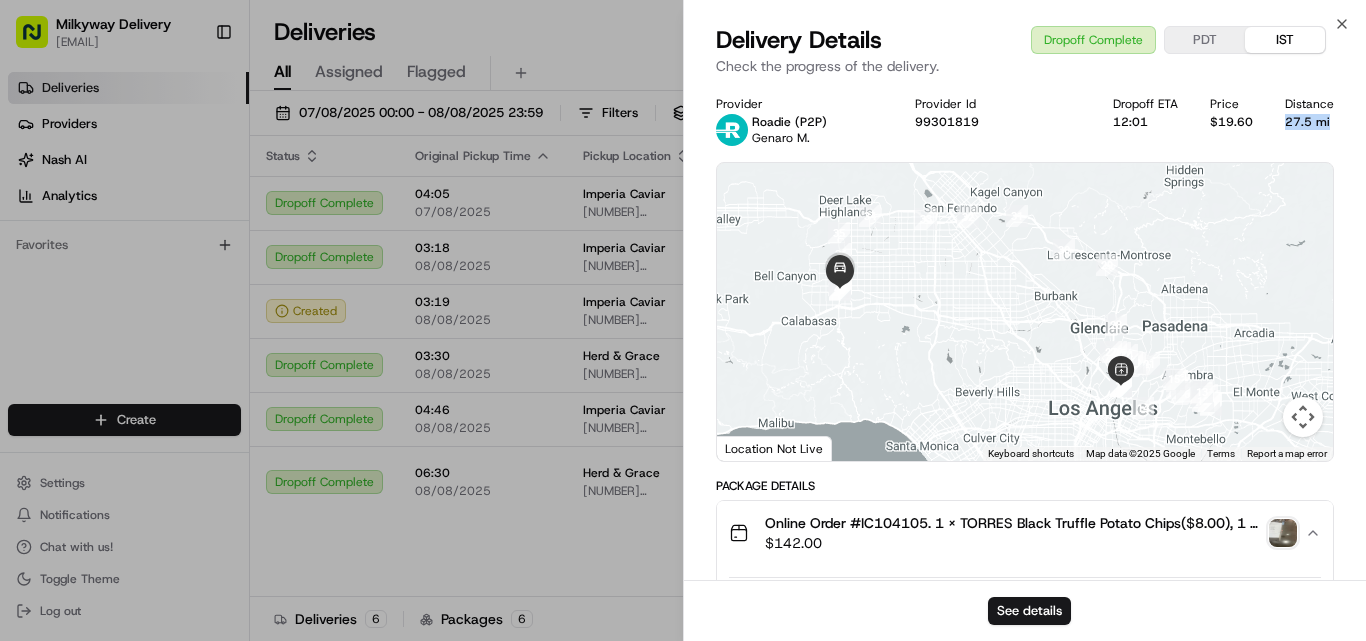 click on "27.5 mi" at bounding box center [1309, 122] 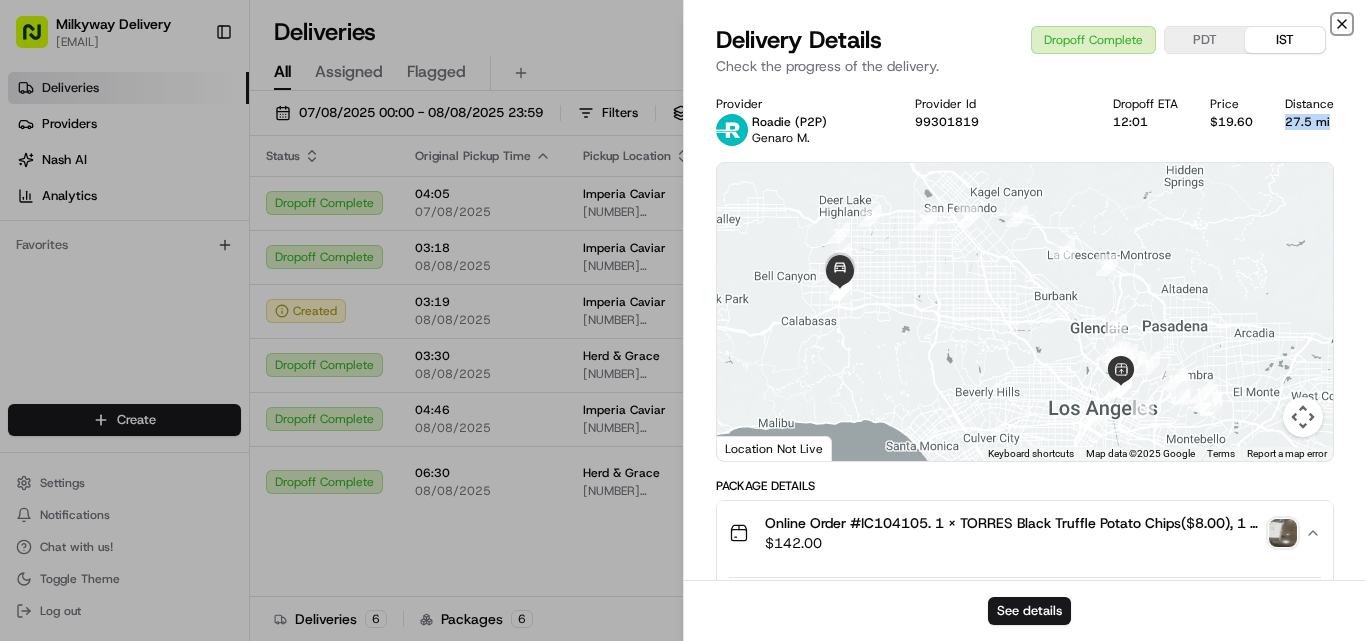 click 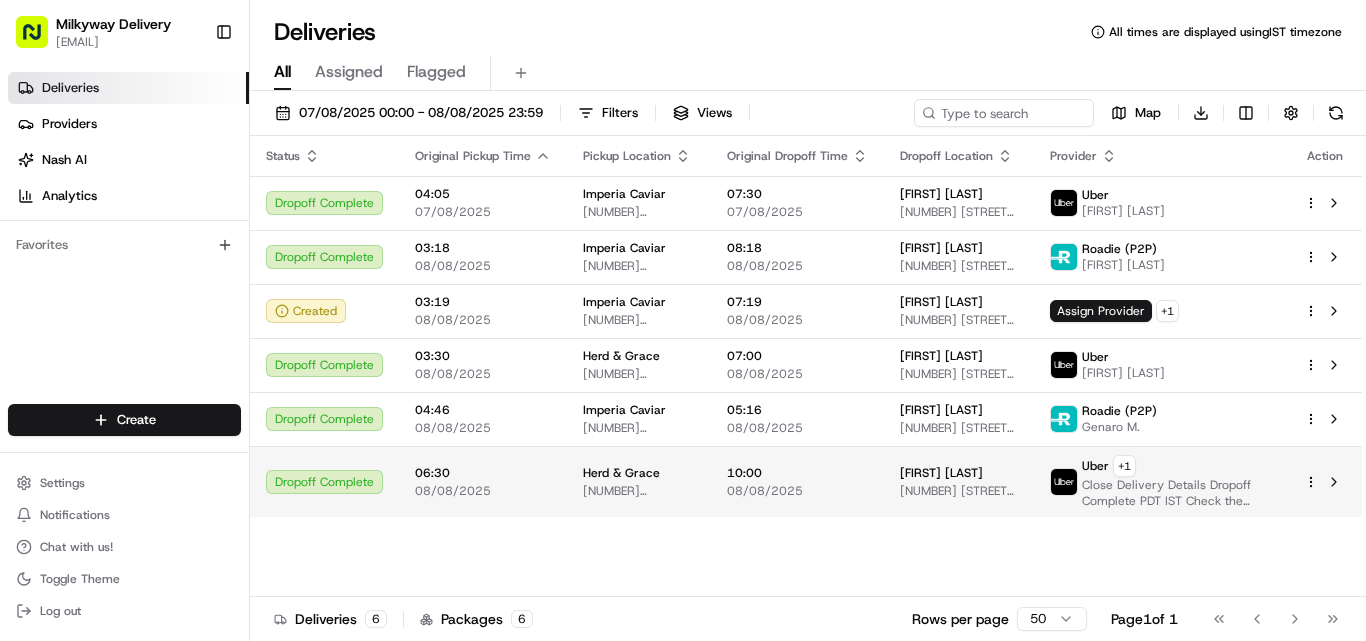 click on "Herd & Grace [NUMBER] [STREET], [CITY], [STATE] [POSTAL_CODE], [COUNTRY]" at bounding box center (639, 482) 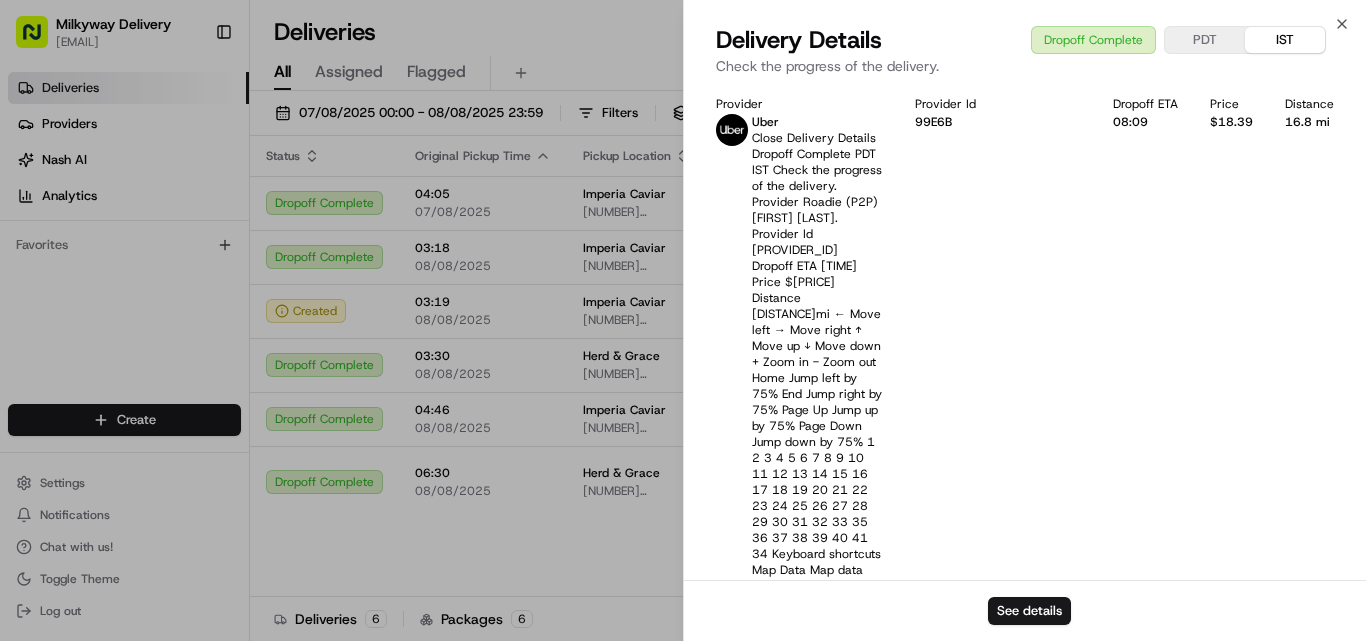 click on "16.8 mi" at bounding box center [1309, 122] 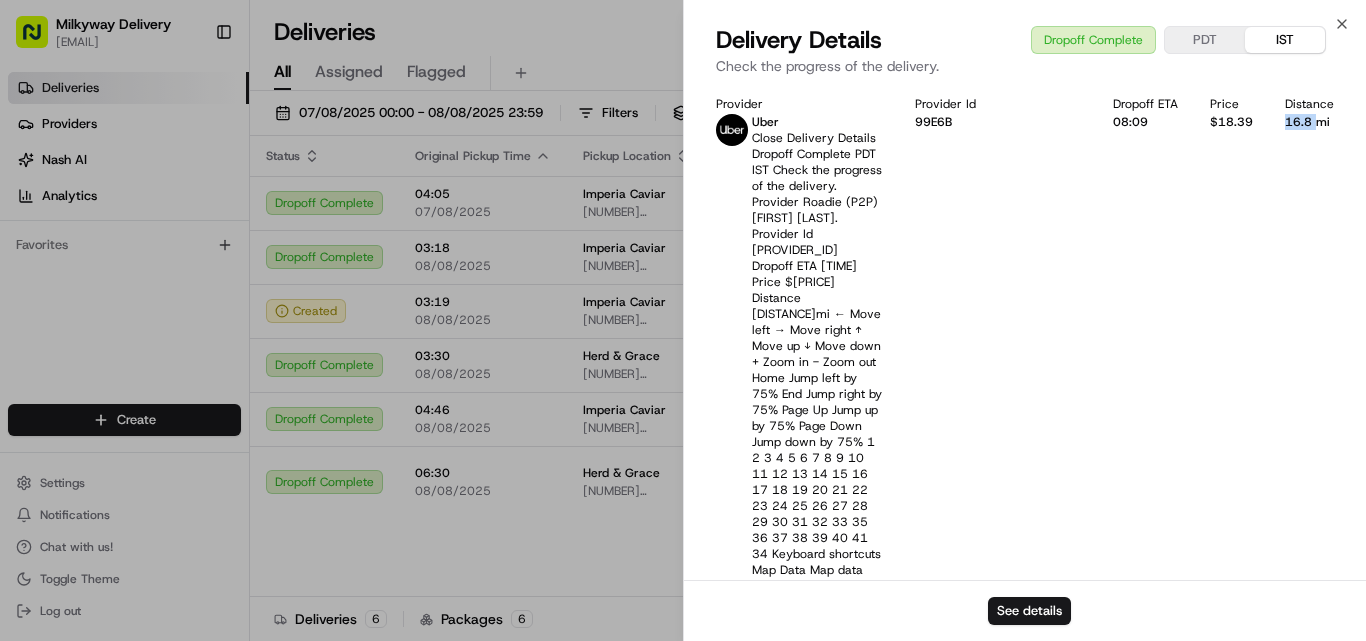 click on "16.8 mi" at bounding box center [1309, 122] 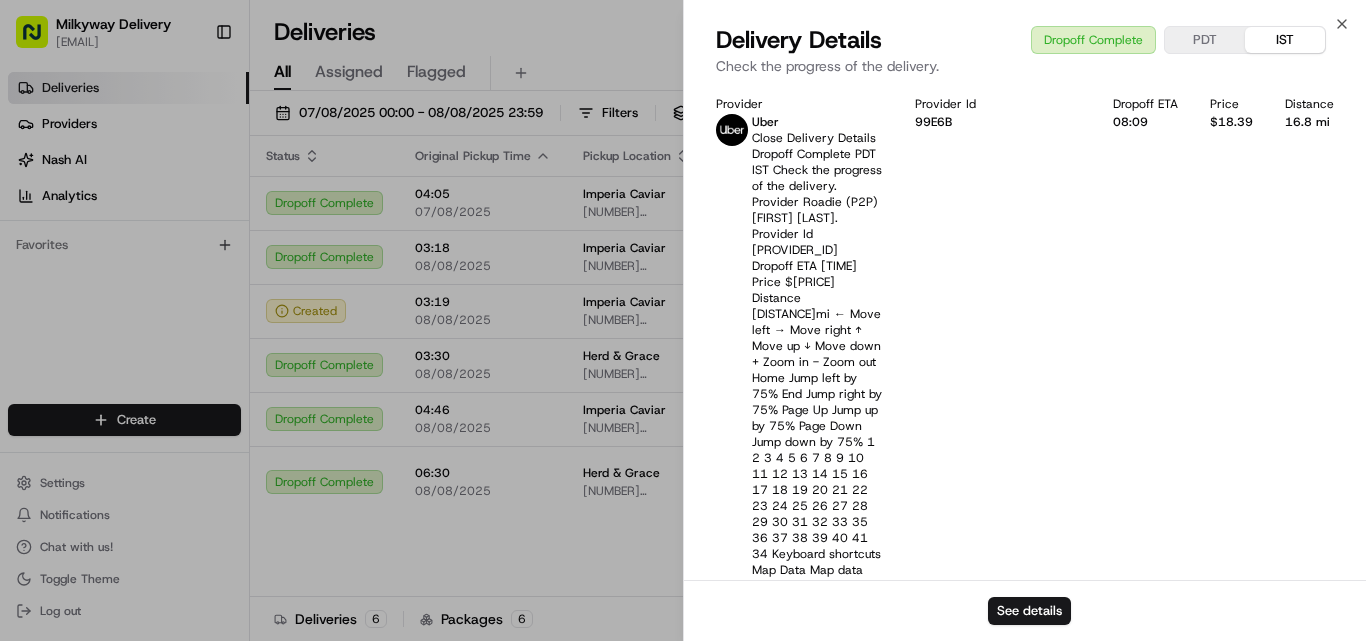 click on "16.8 mi" at bounding box center [1309, 122] 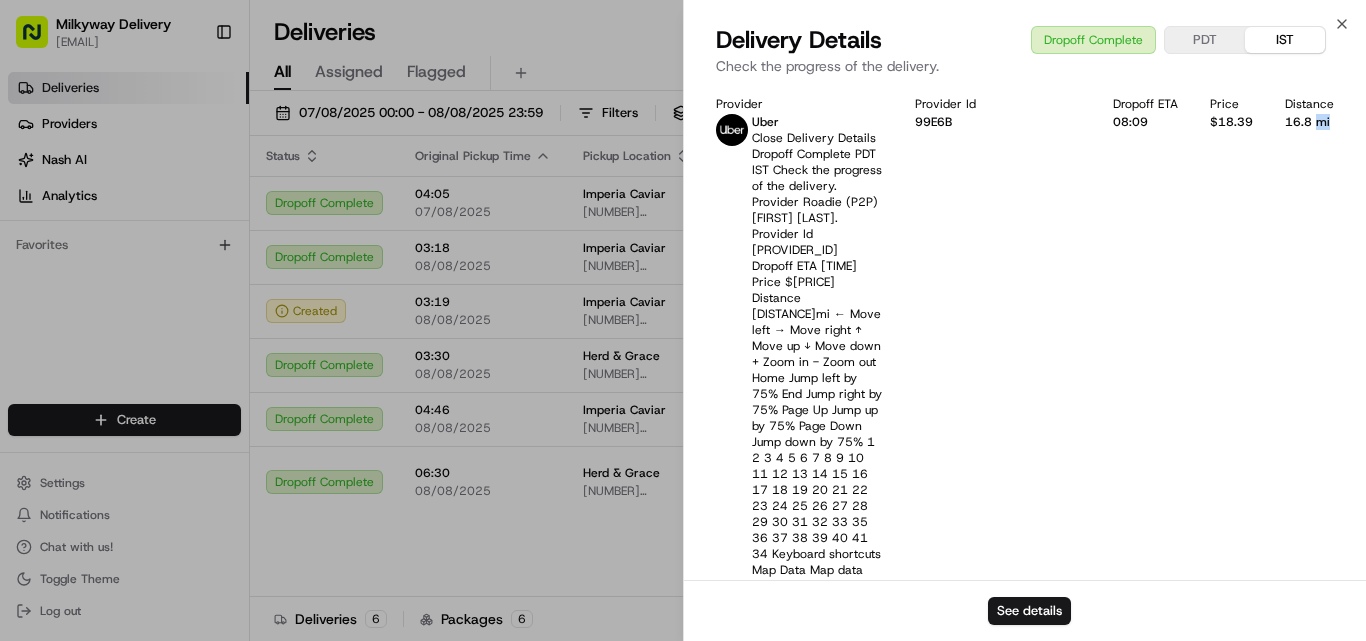 click on "16.8 mi" at bounding box center [1309, 122] 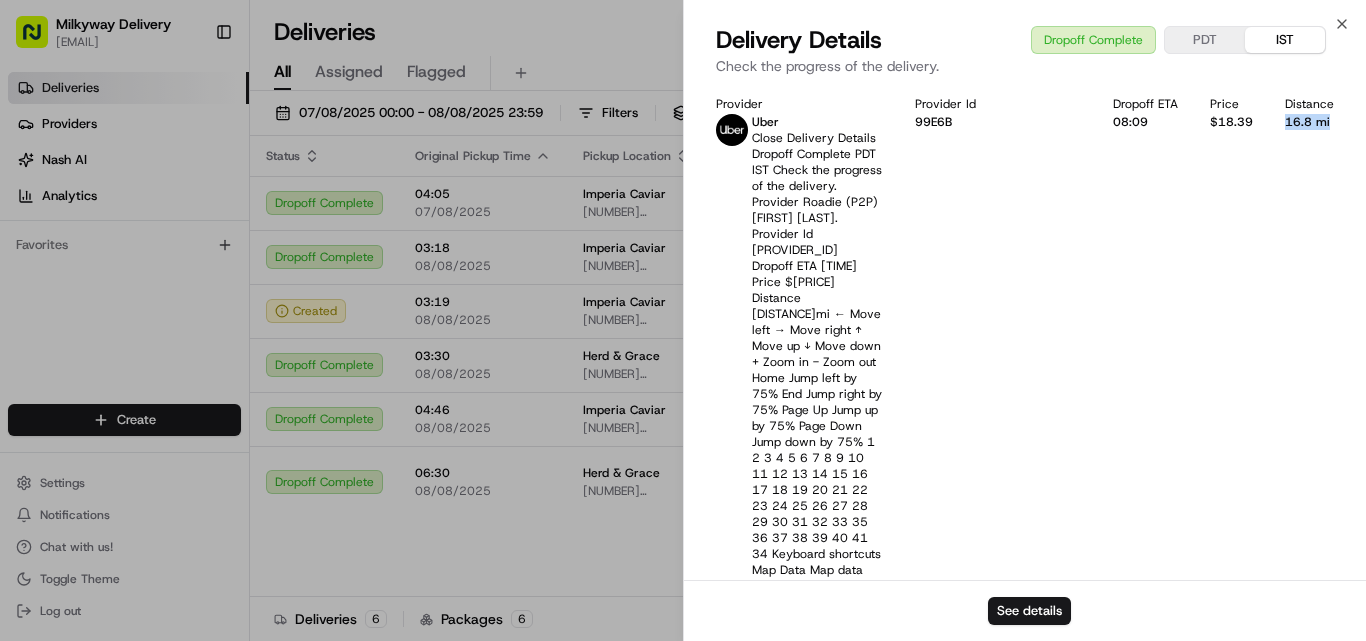 click on "16.8 mi" at bounding box center (1309, 122) 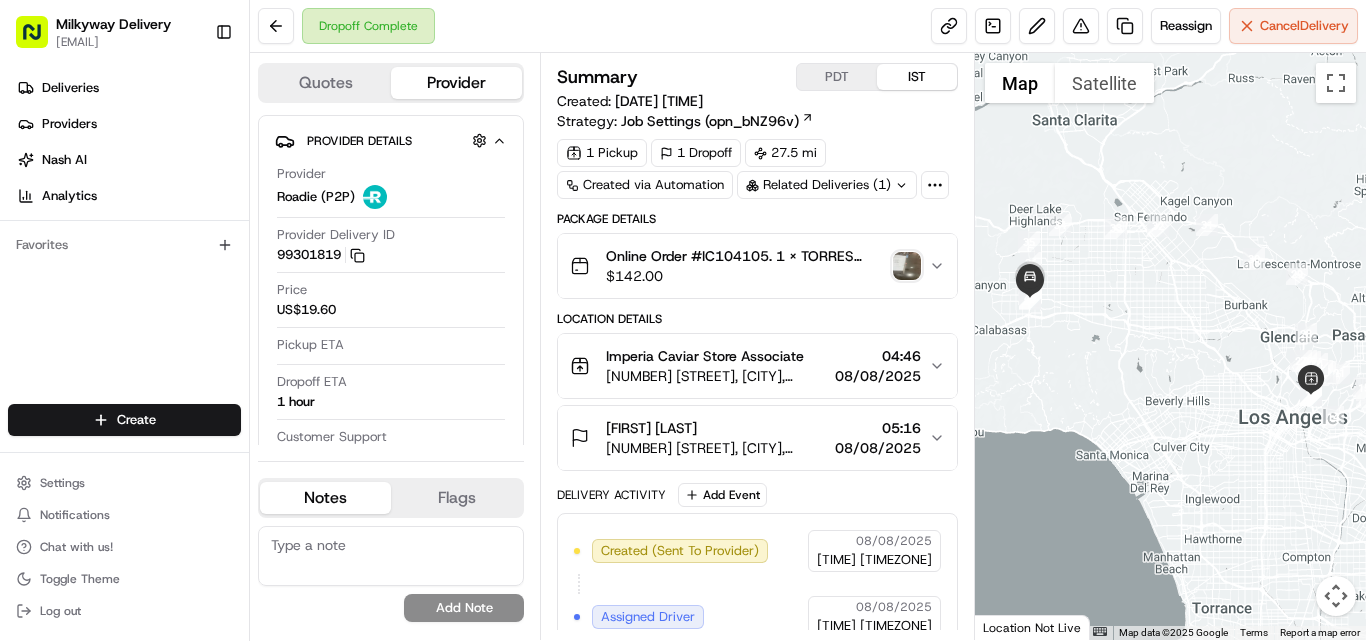 scroll, scrollTop: 0, scrollLeft: 0, axis: both 